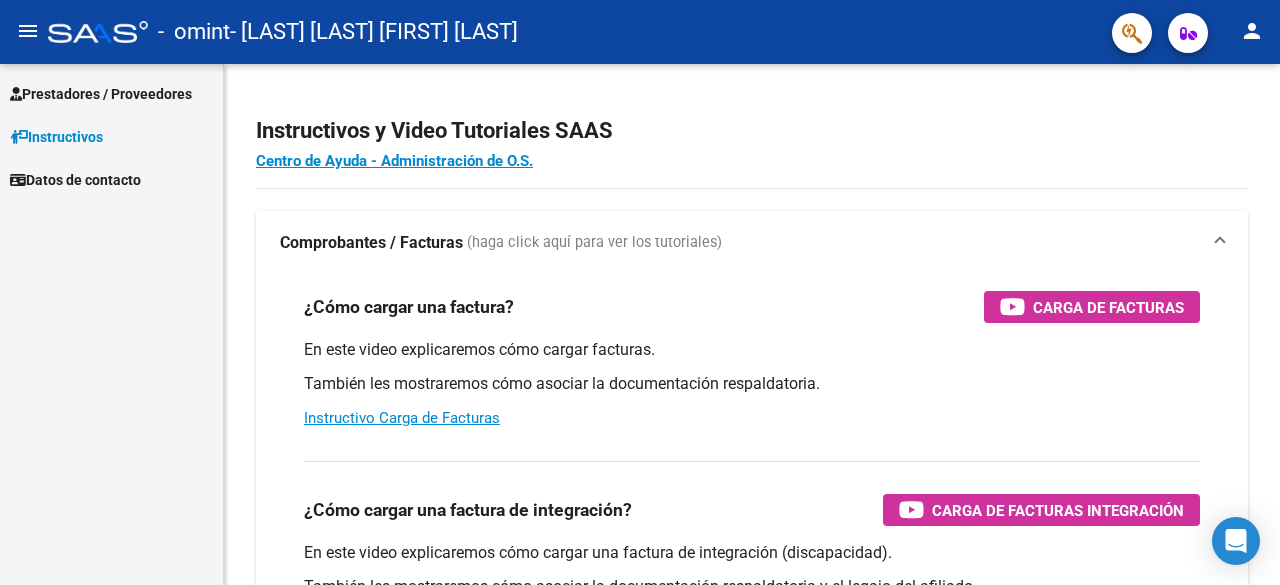 scroll, scrollTop: 0, scrollLeft: 0, axis: both 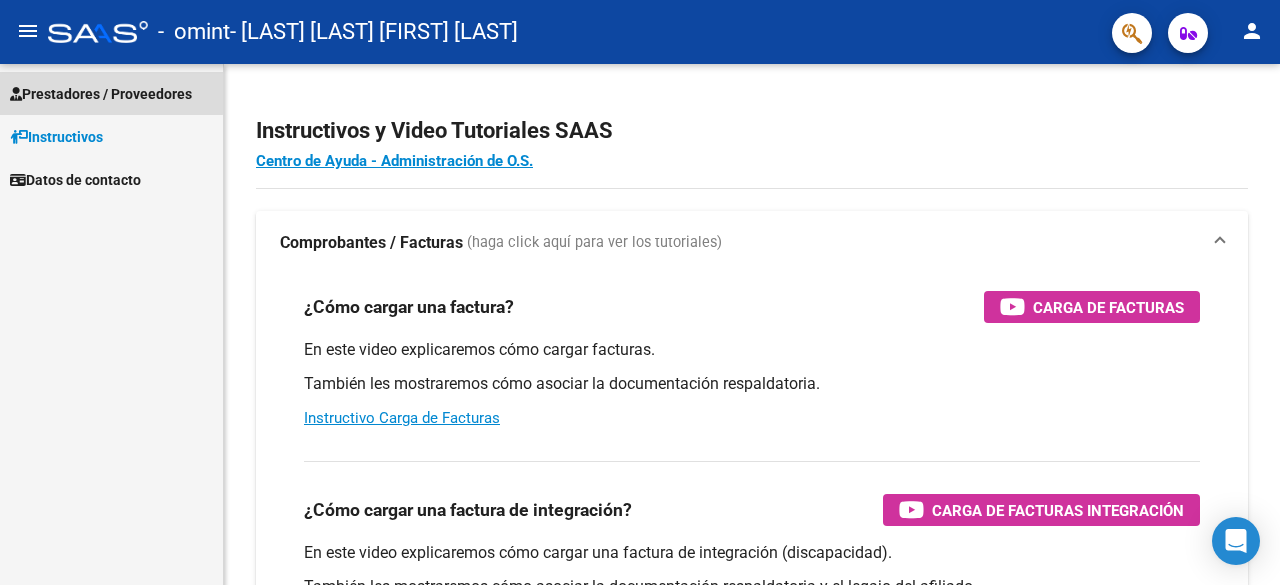 click on "Prestadores / Proveedores" at bounding box center (101, 94) 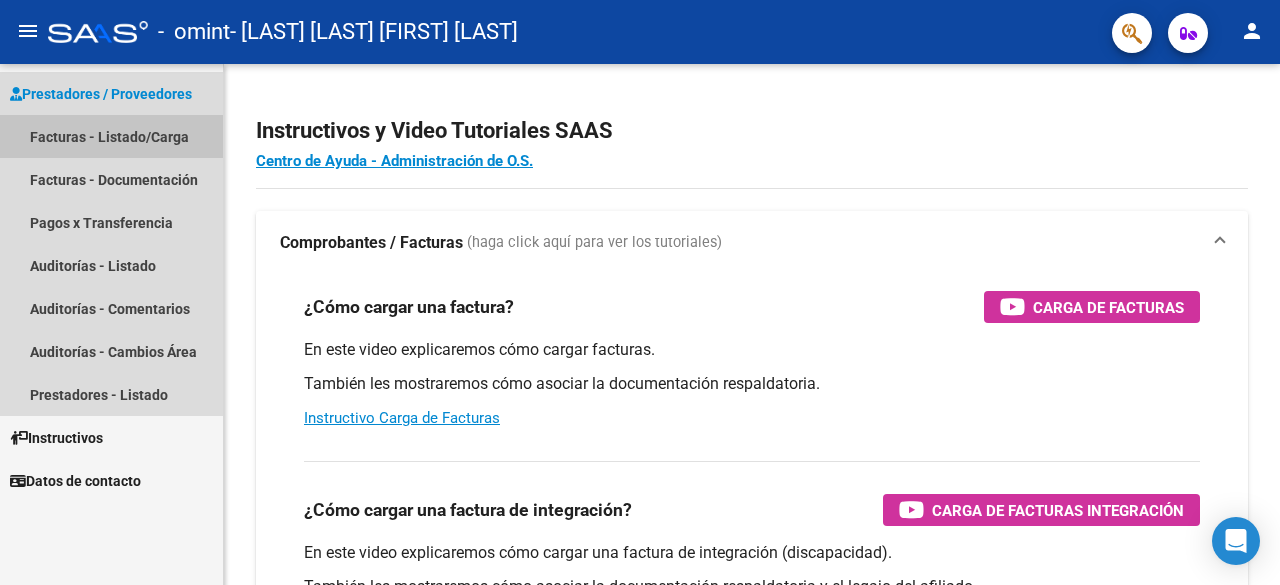 click on "Facturas - Listado/Carga" at bounding box center [111, 136] 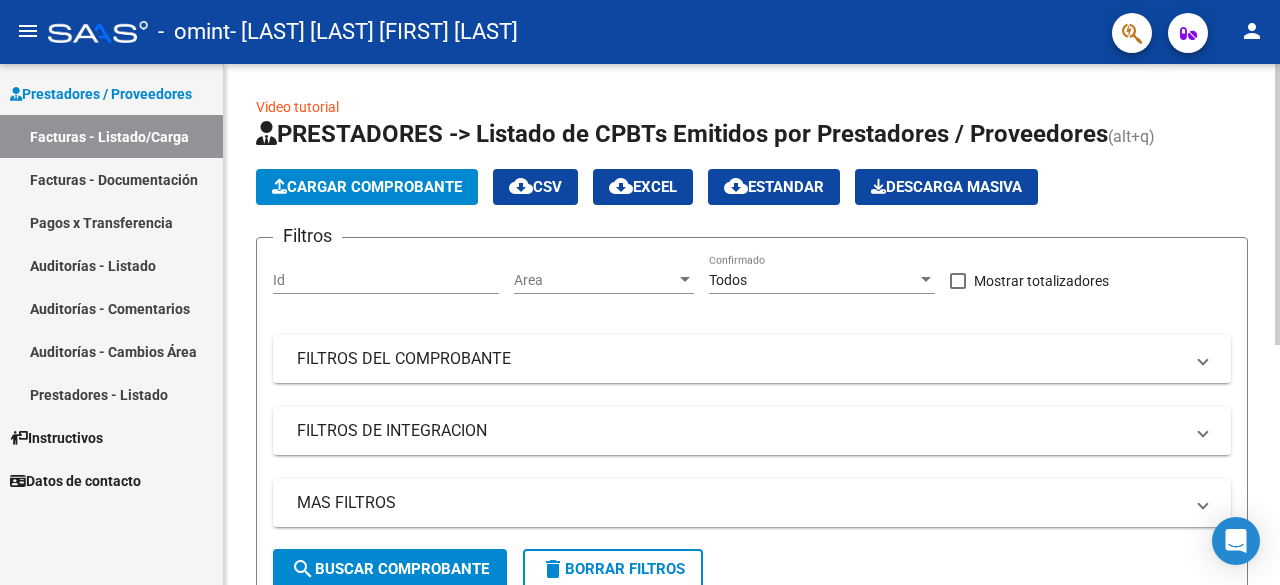click at bounding box center [685, 279] 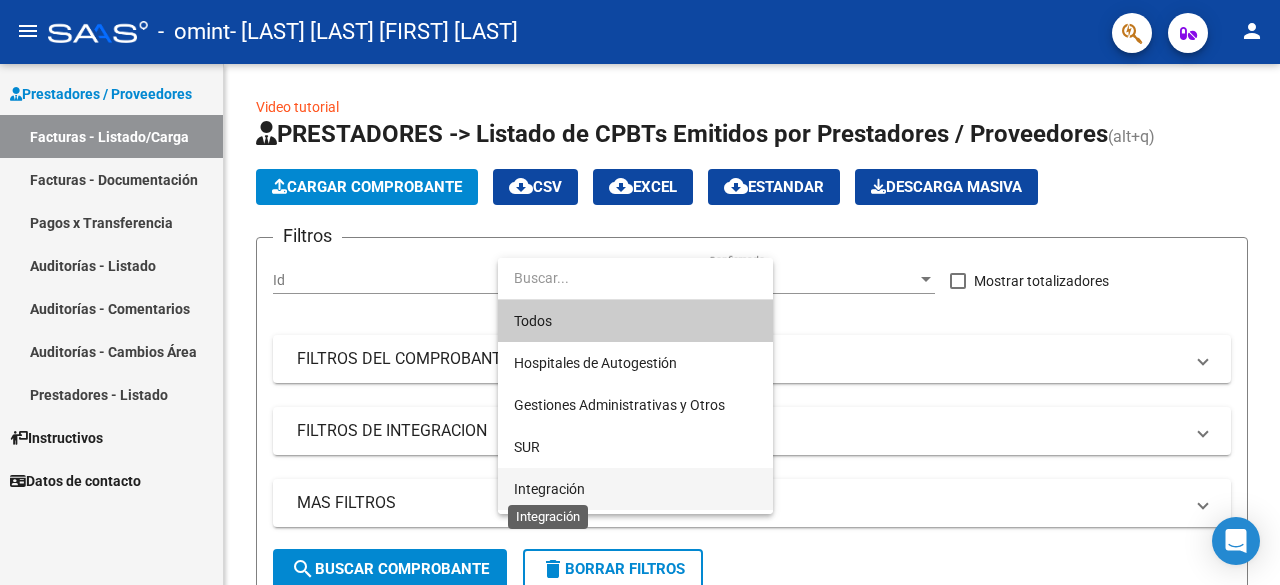 click on "Integración" at bounding box center (549, 489) 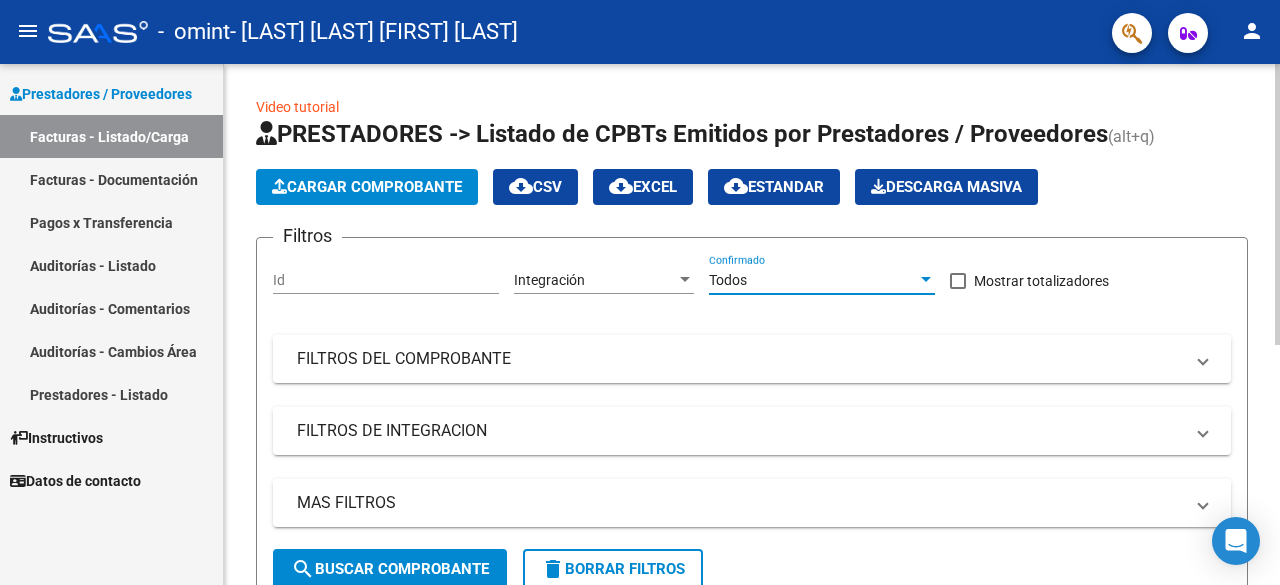 click at bounding box center (926, 280) 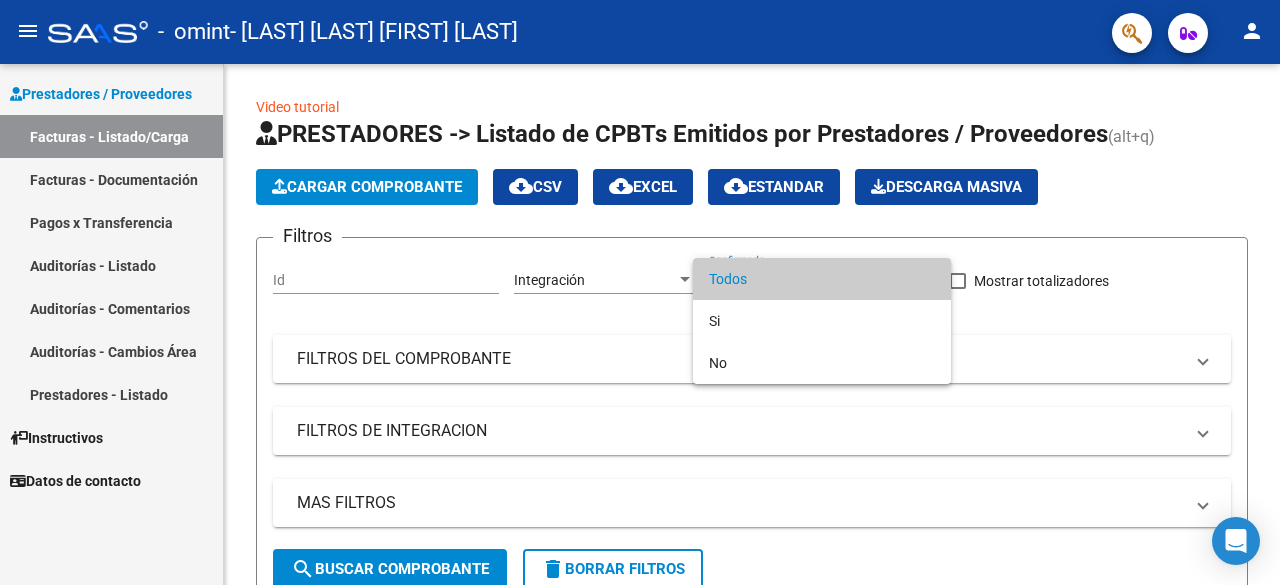 click at bounding box center (640, 292) 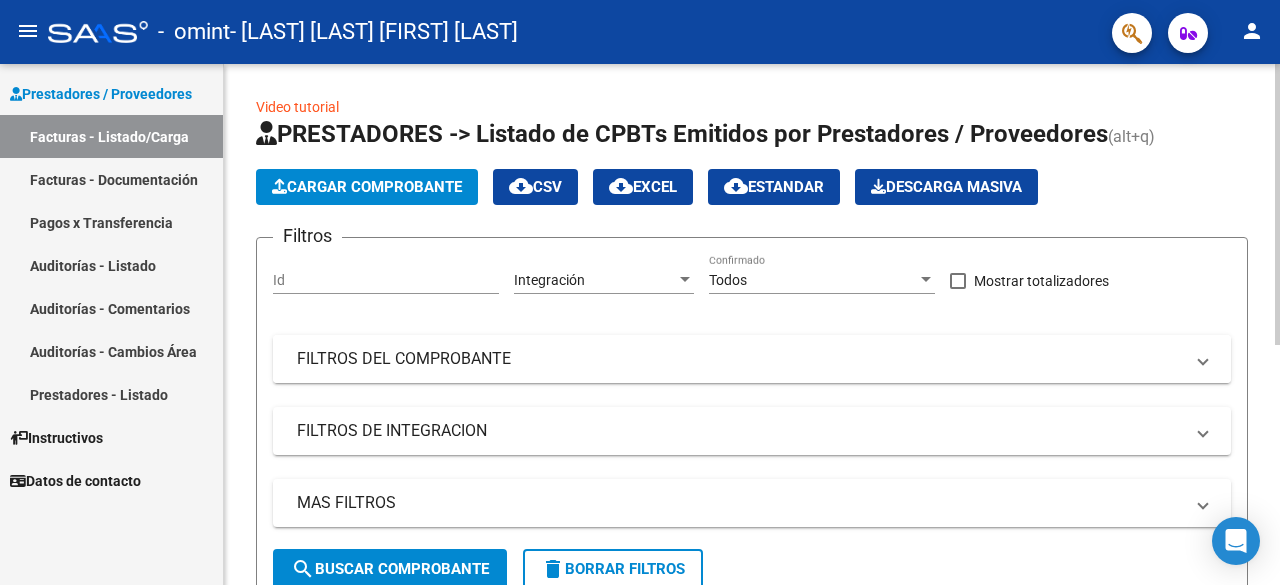 click at bounding box center (1203, 359) 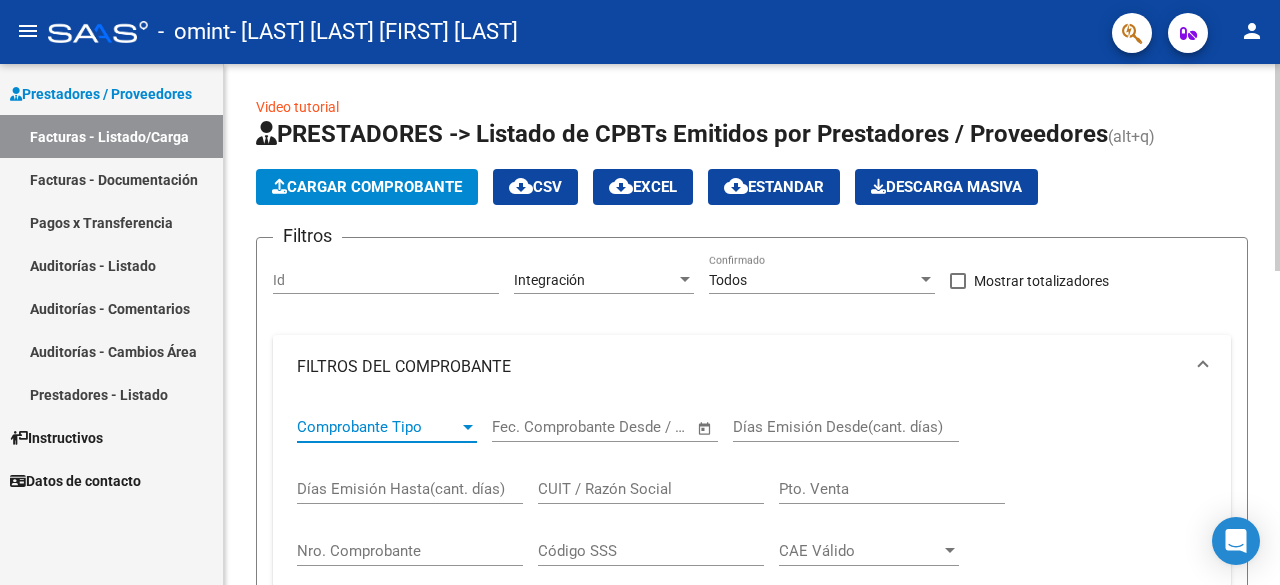 click at bounding box center (468, 427) 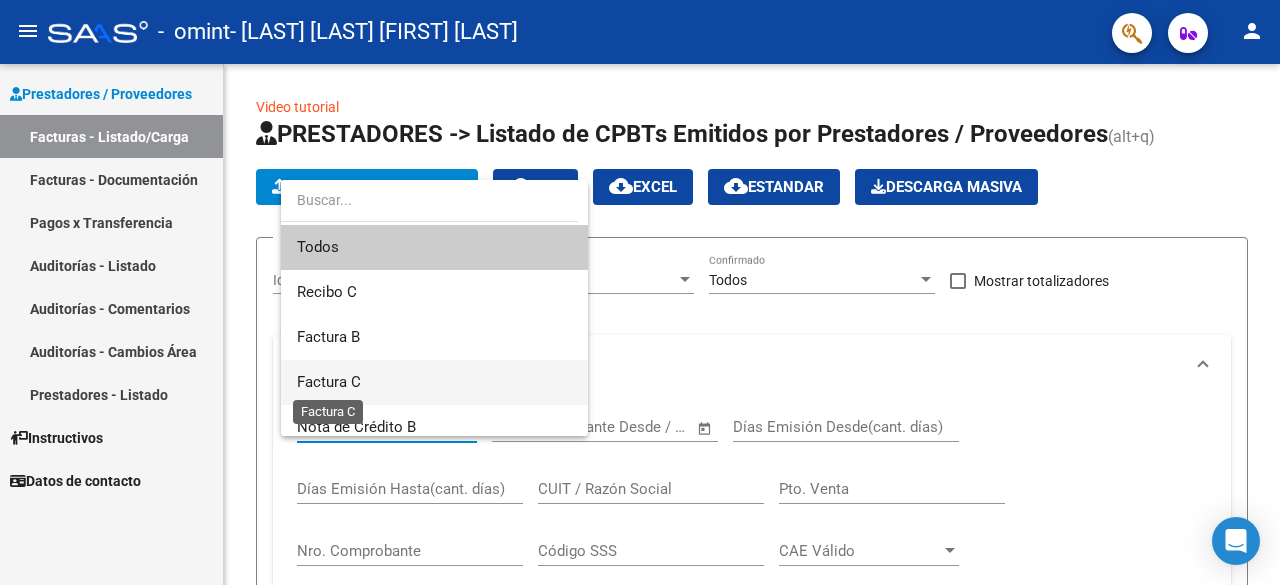 click on "Factura C" at bounding box center (329, 382) 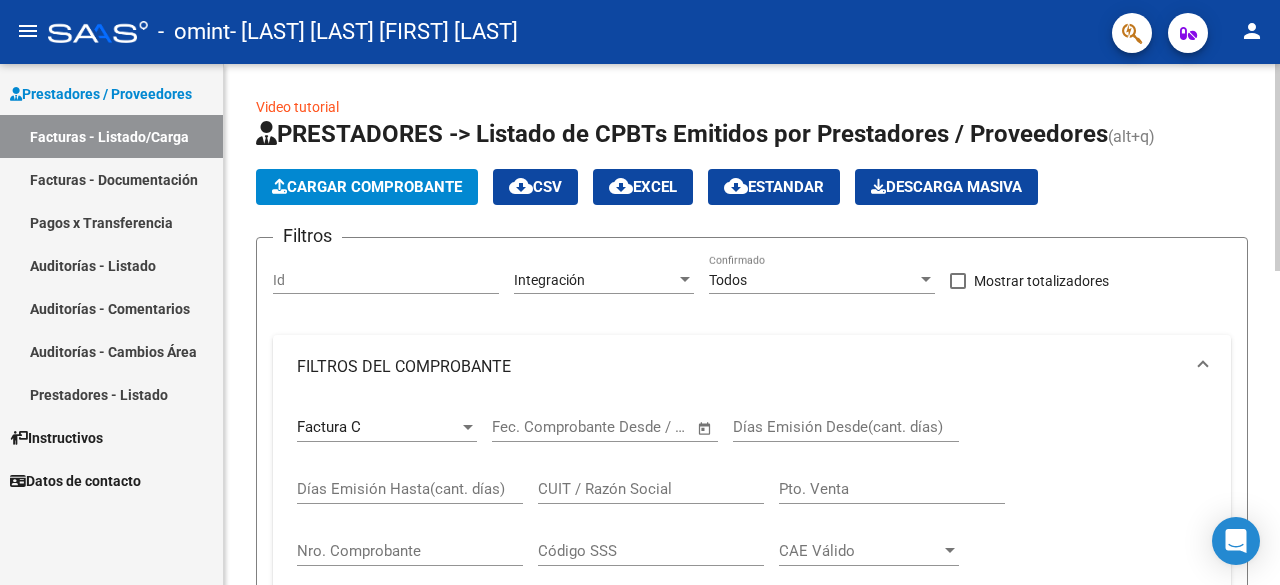click 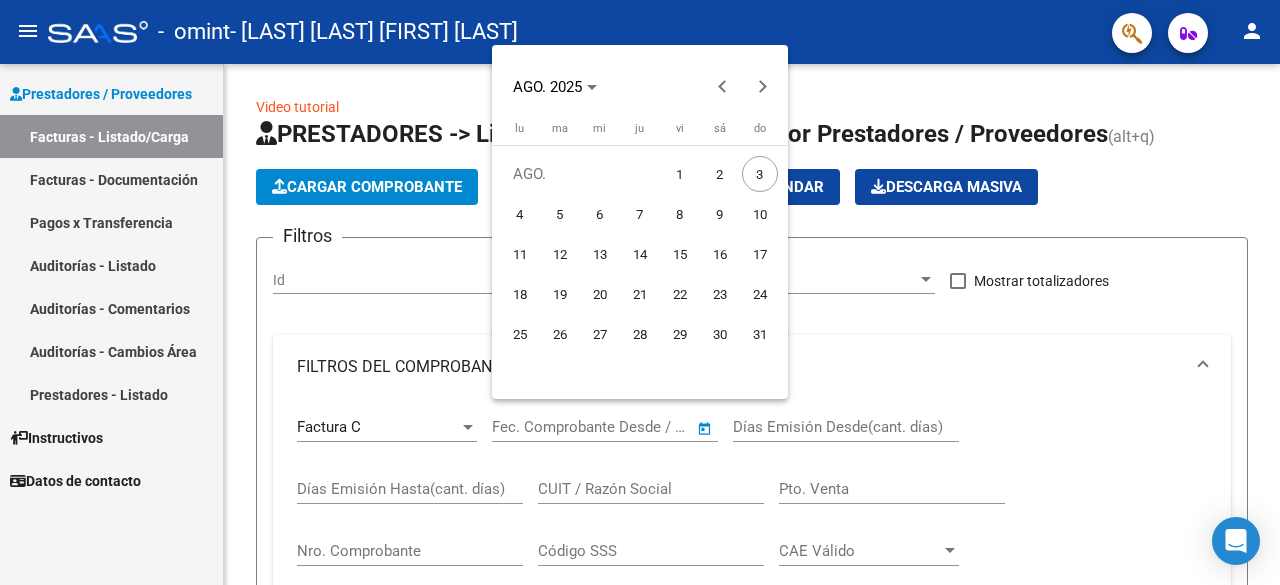 click on "2" at bounding box center (720, 174) 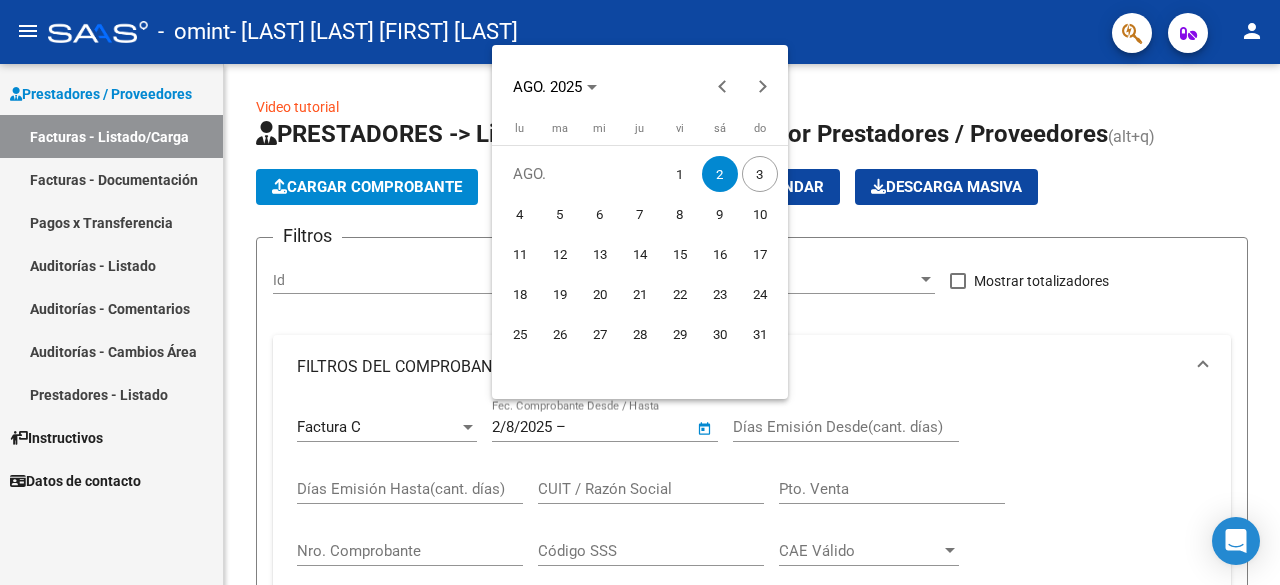 click on "2" at bounding box center (720, 174) 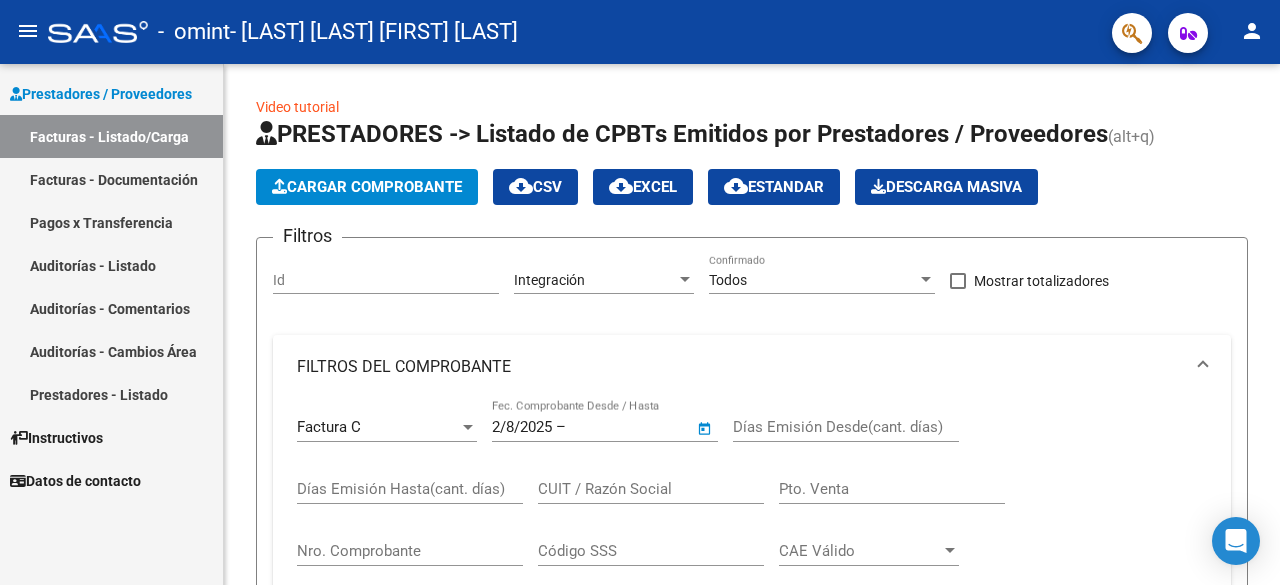 type on "2/8/2025" 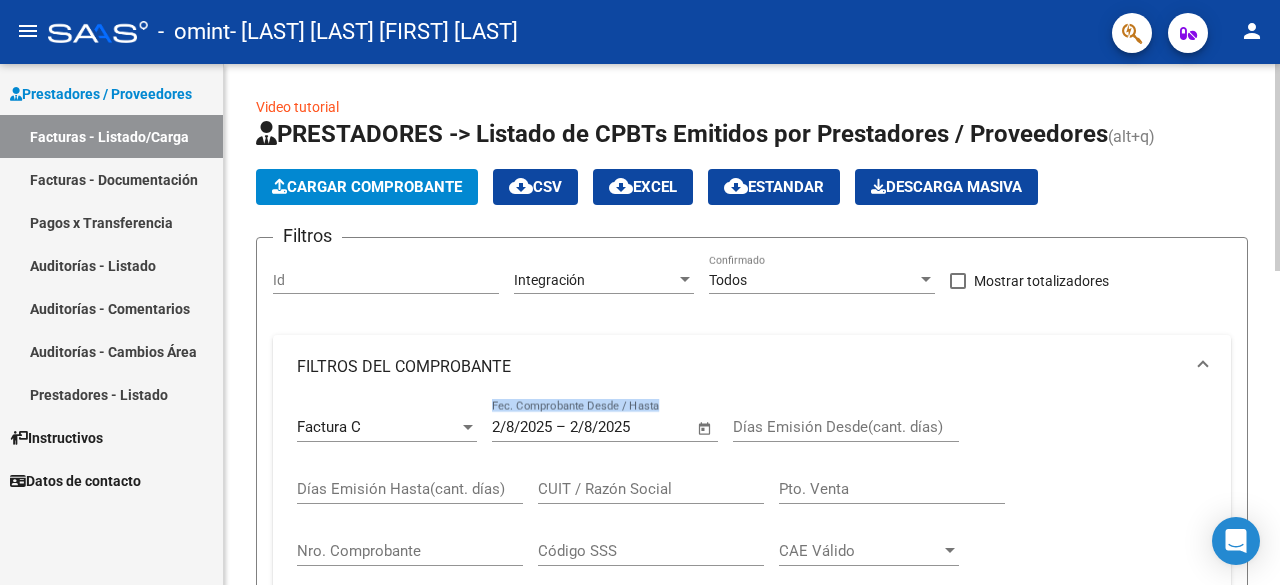 drag, startPoint x: 649, startPoint y: 407, endPoint x: 702, endPoint y: 425, distance: 55.97321 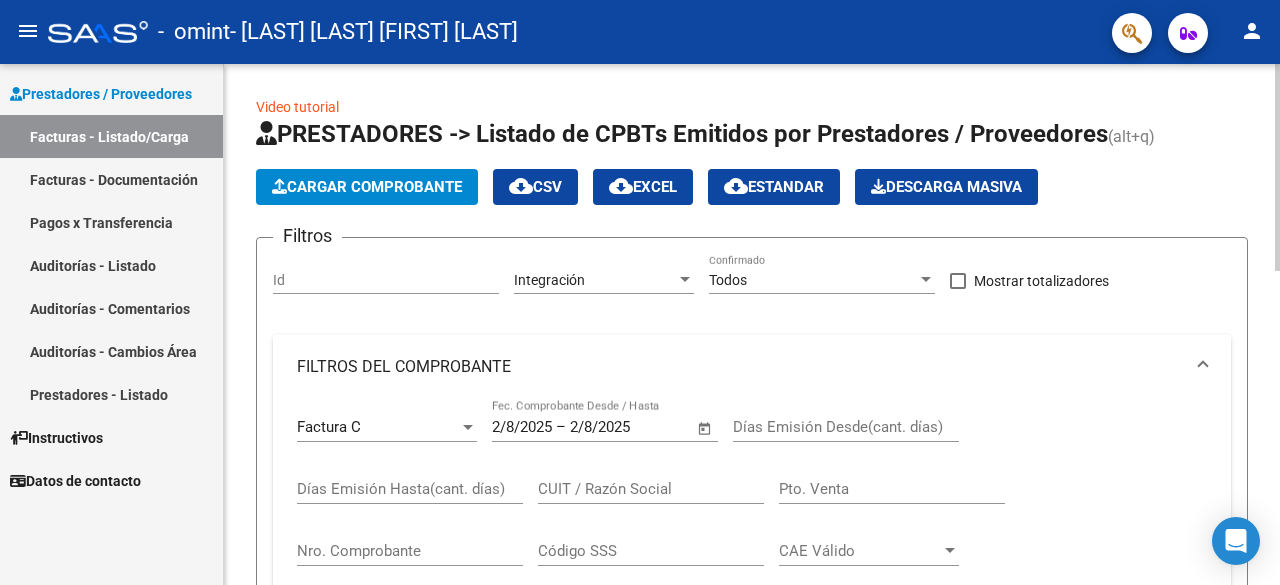 click 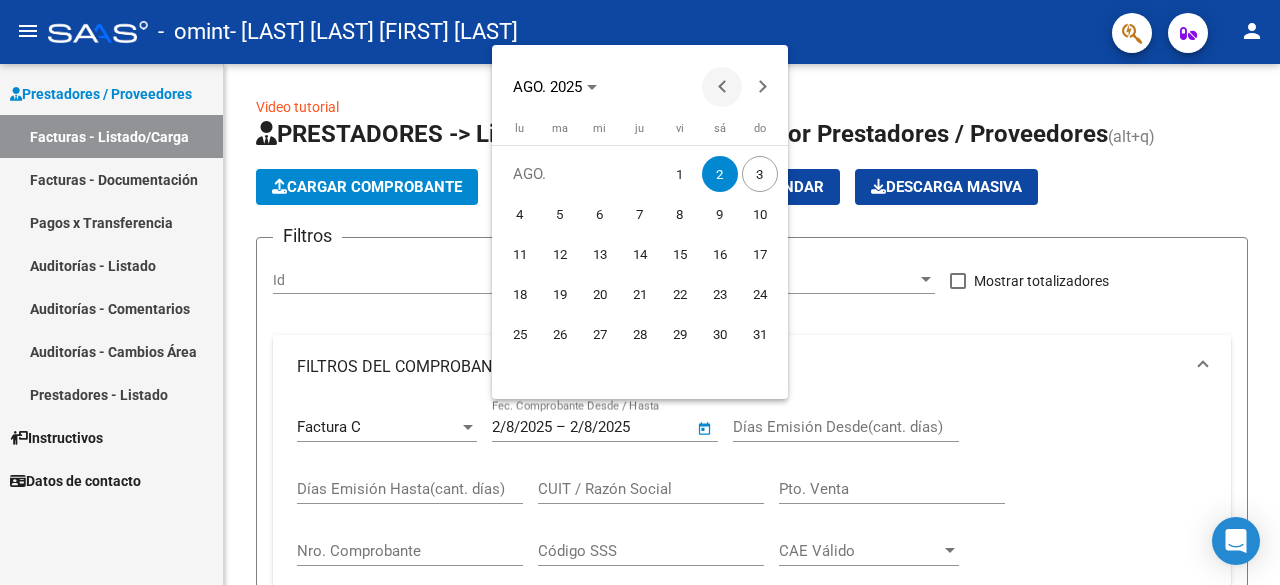 click at bounding box center (722, 87) 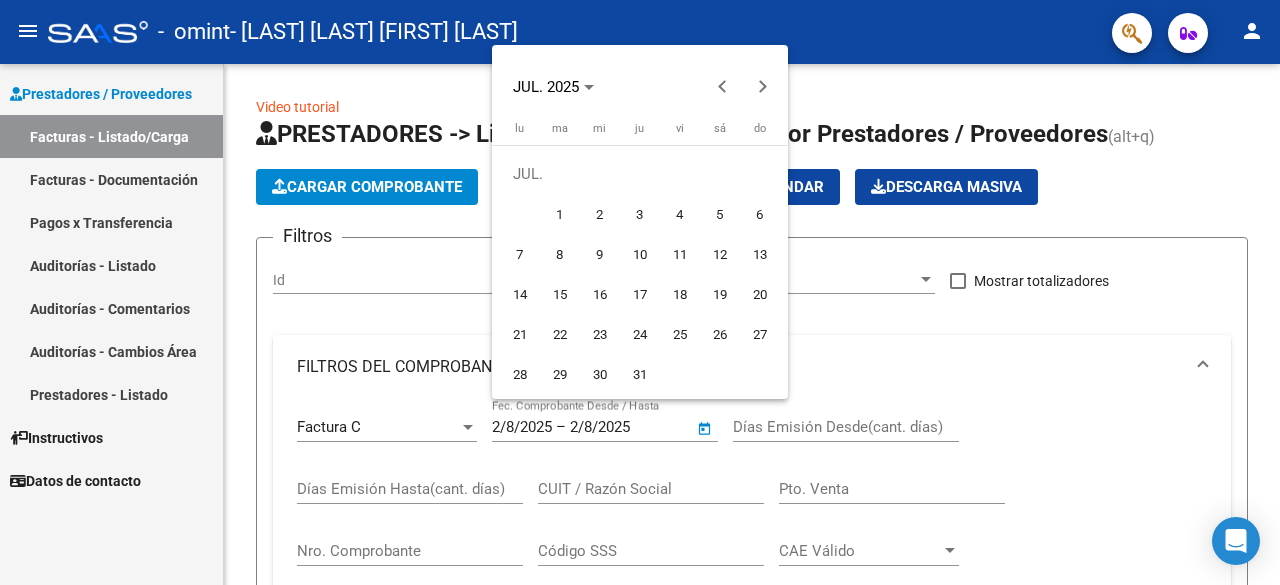 click on "1" at bounding box center (560, 214) 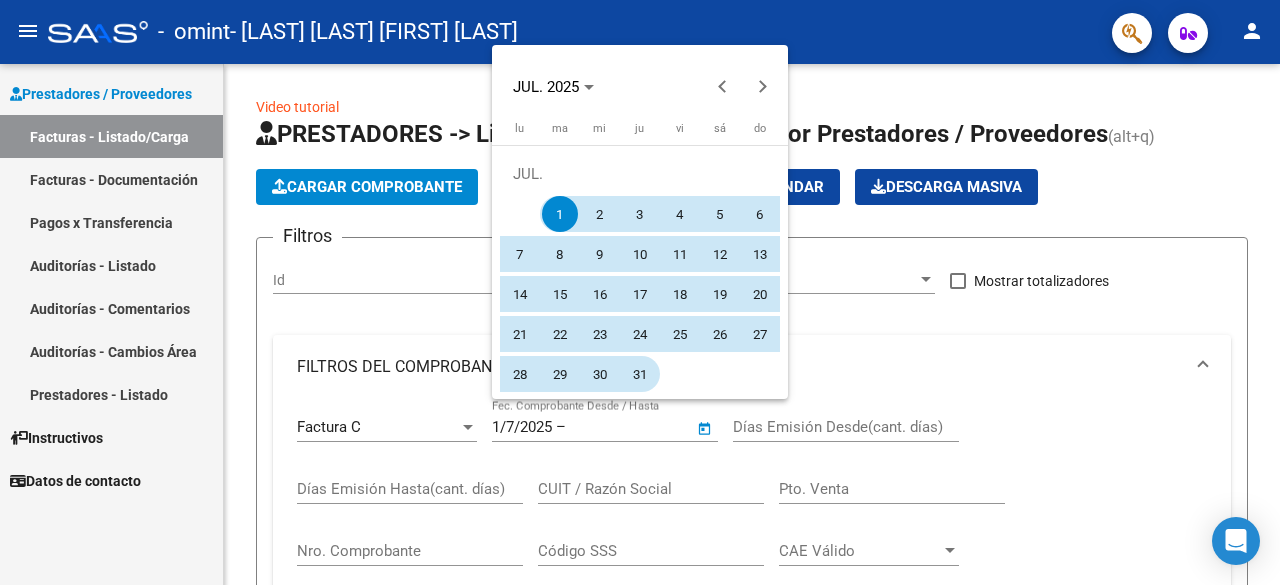 click on "31" at bounding box center [640, 374] 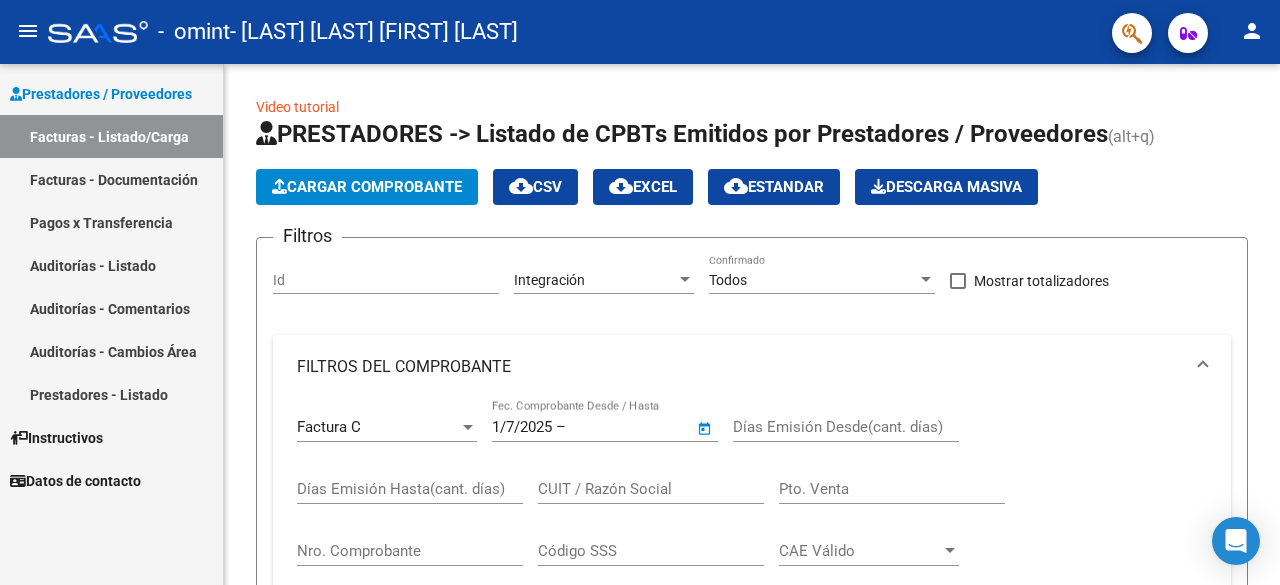 type on "31/7/2025" 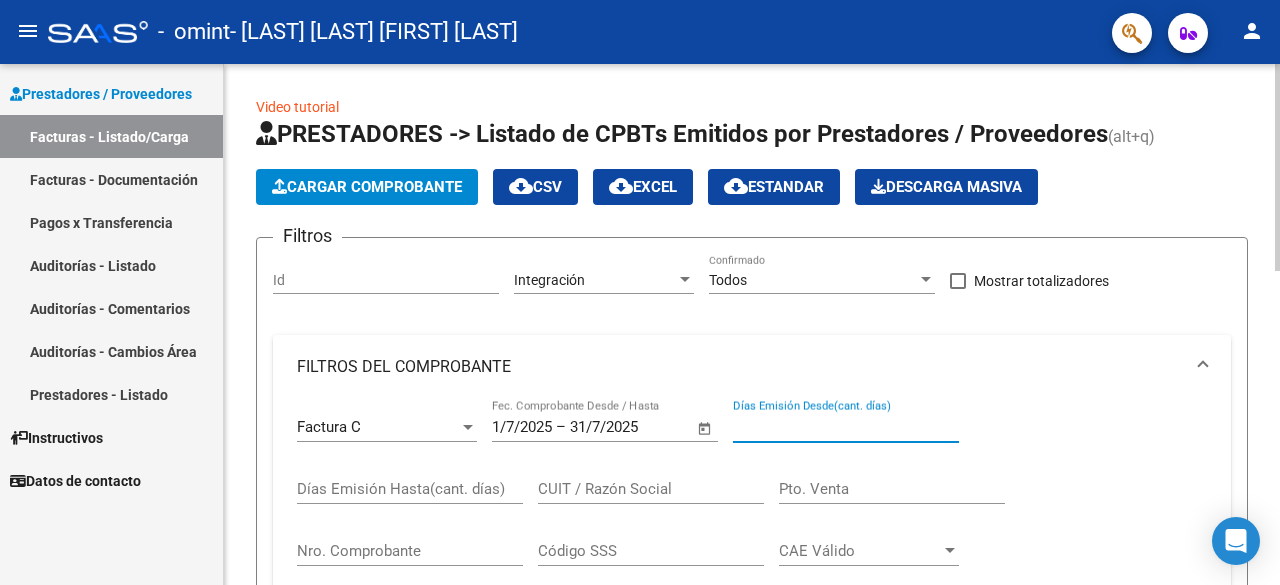 click on "Días Emisión Desde(cant. días)" at bounding box center [846, 427] 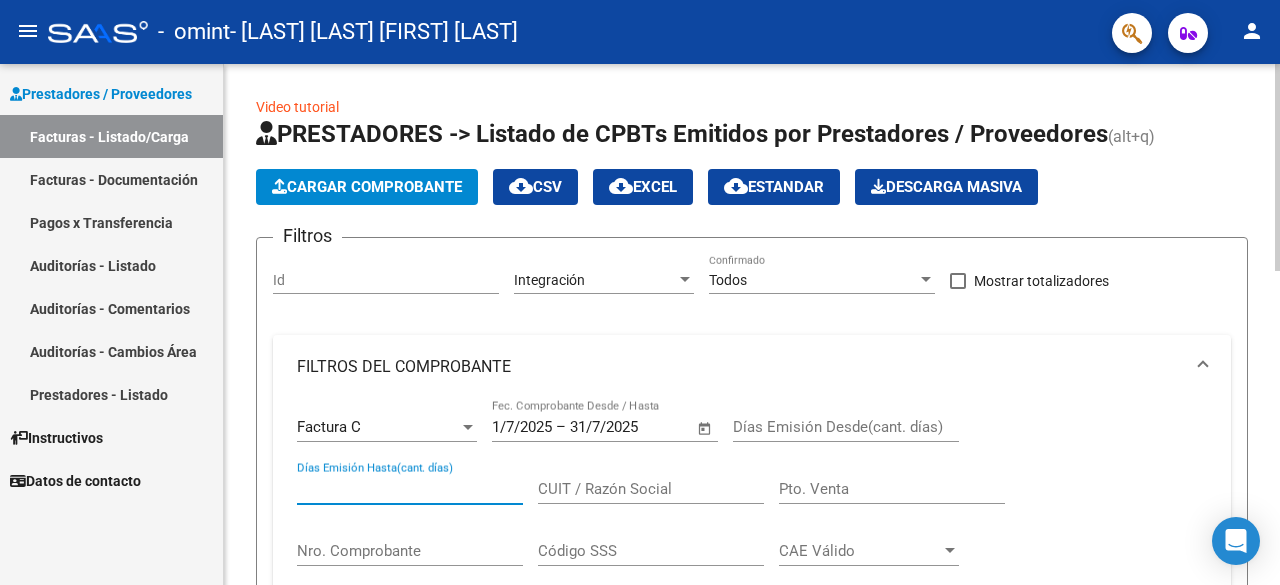 click on "Días Emisión Hasta(cant. días)" at bounding box center (410, 489) 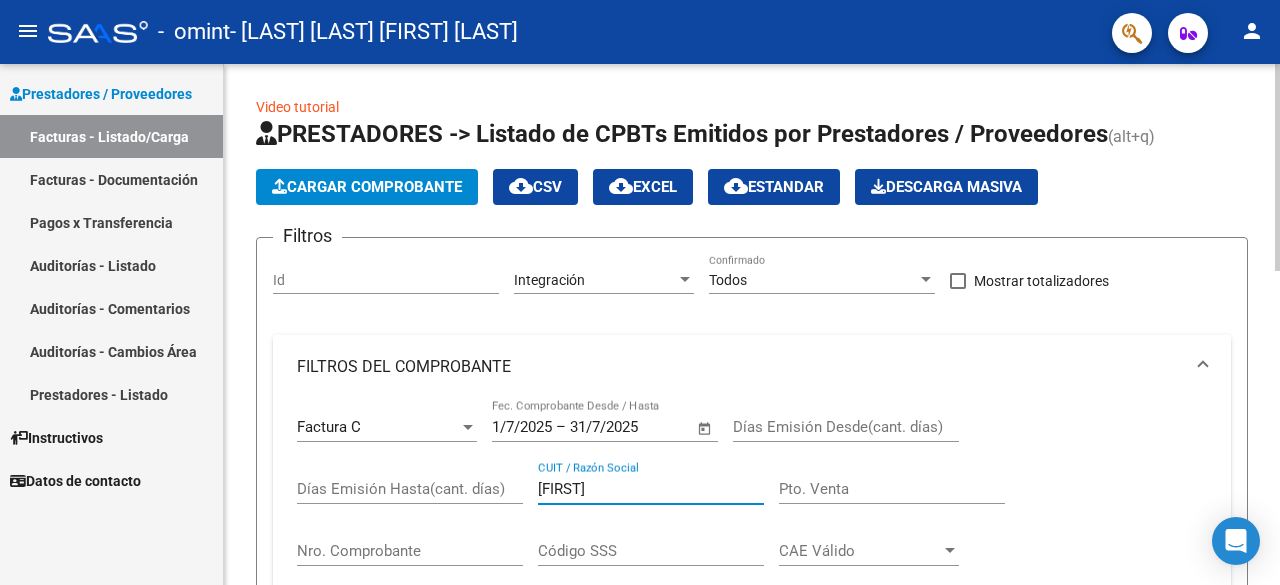 click on "[FIRST]" at bounding box center [651, 489] 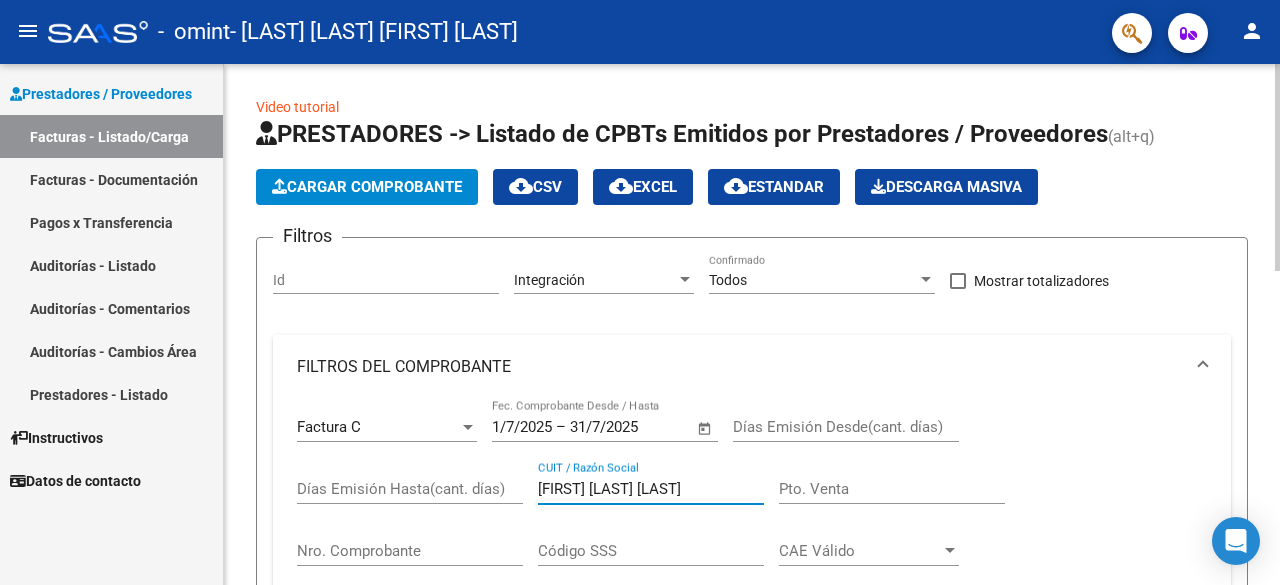 type on "[FIRST] [LAST] [LAST]" 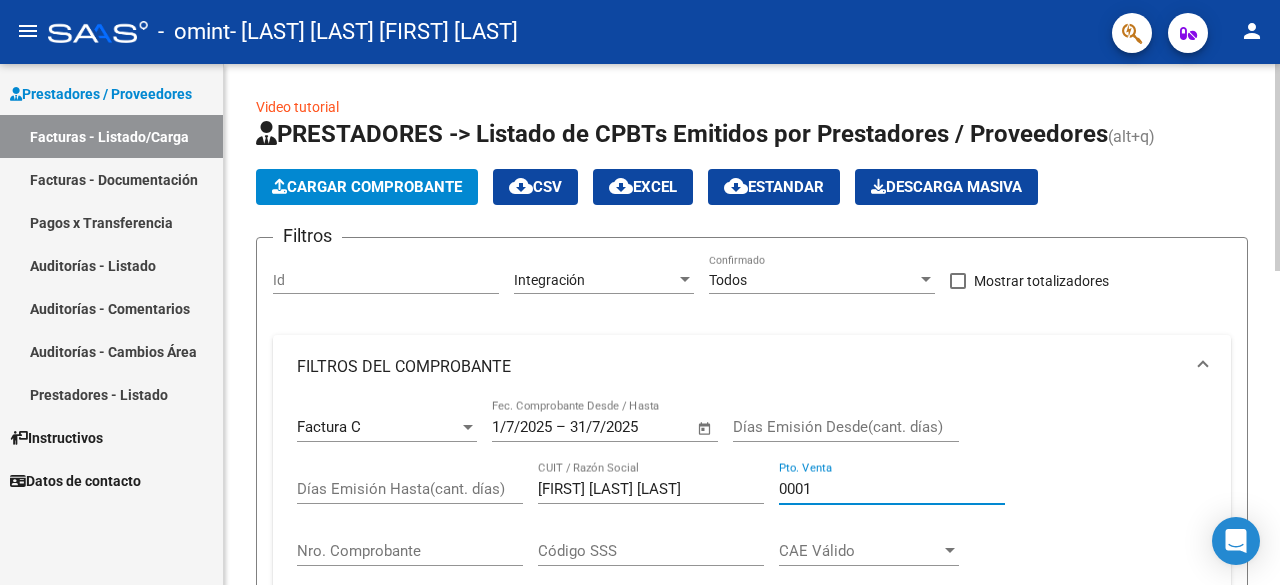 click on "0001" at bounding box center [892, 489] 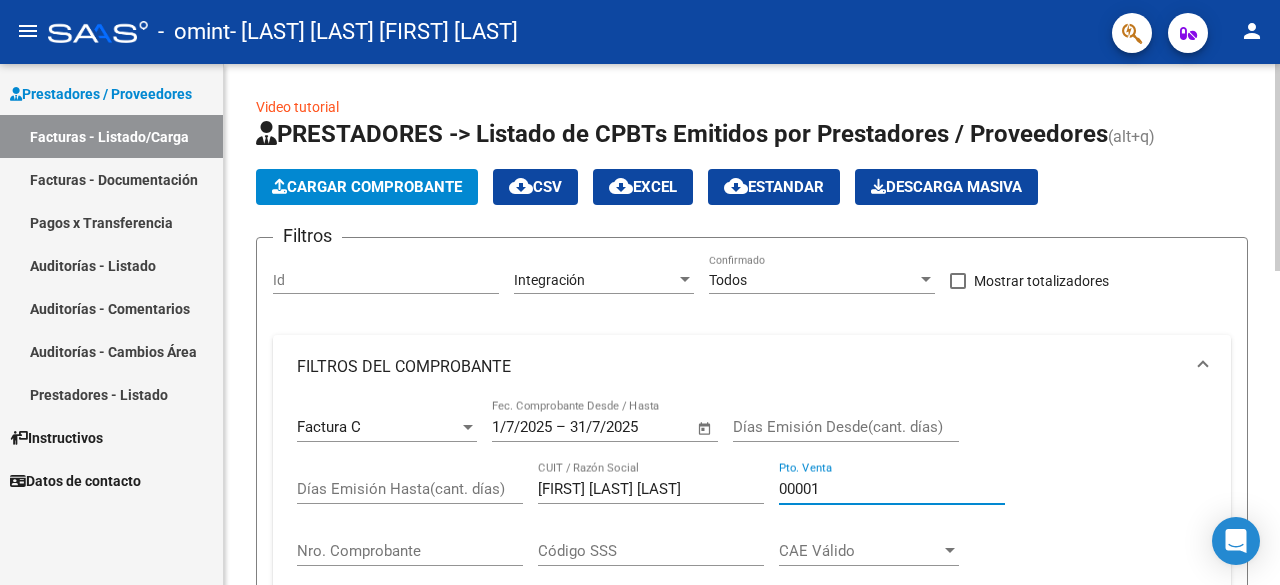 type on "00001" 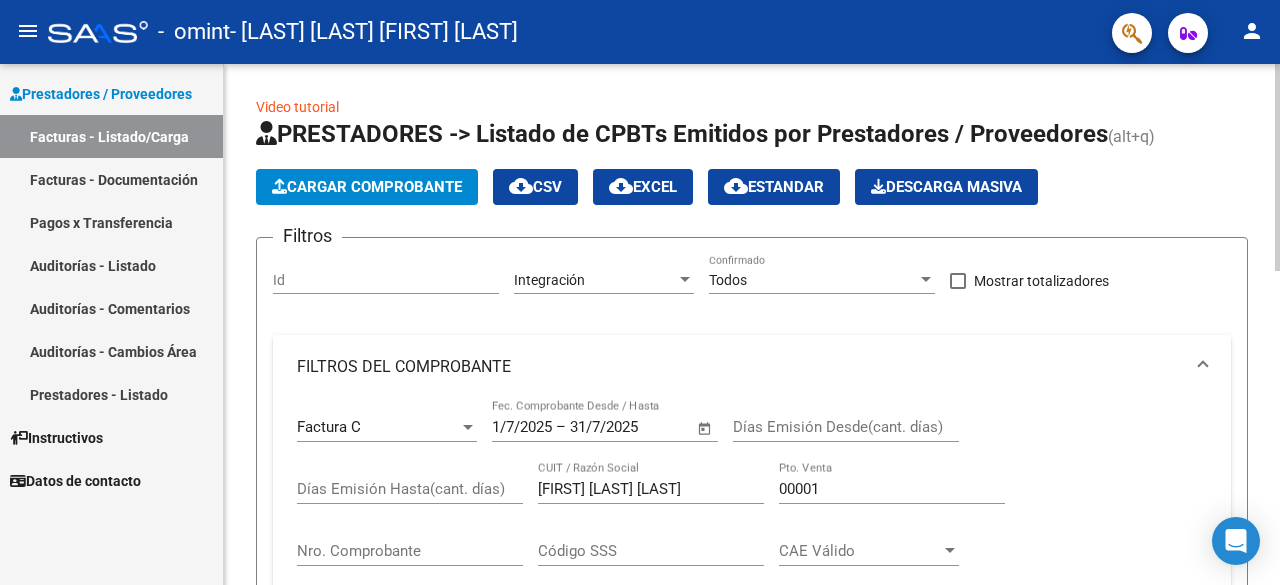 click on "Nro. Comprobante" 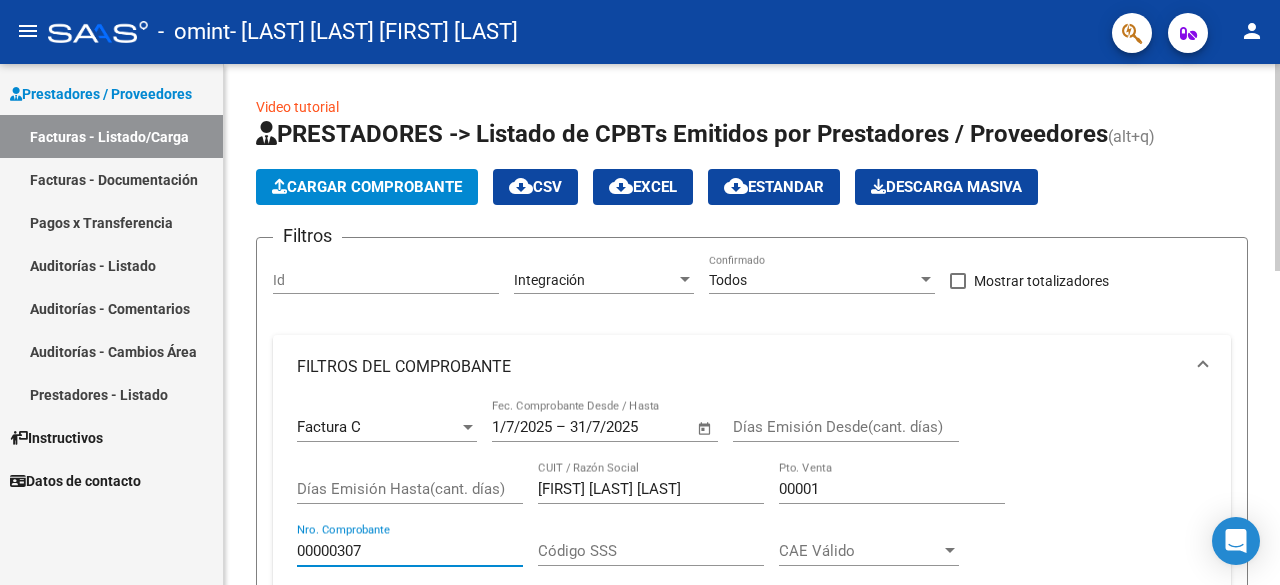 type on "00000307" 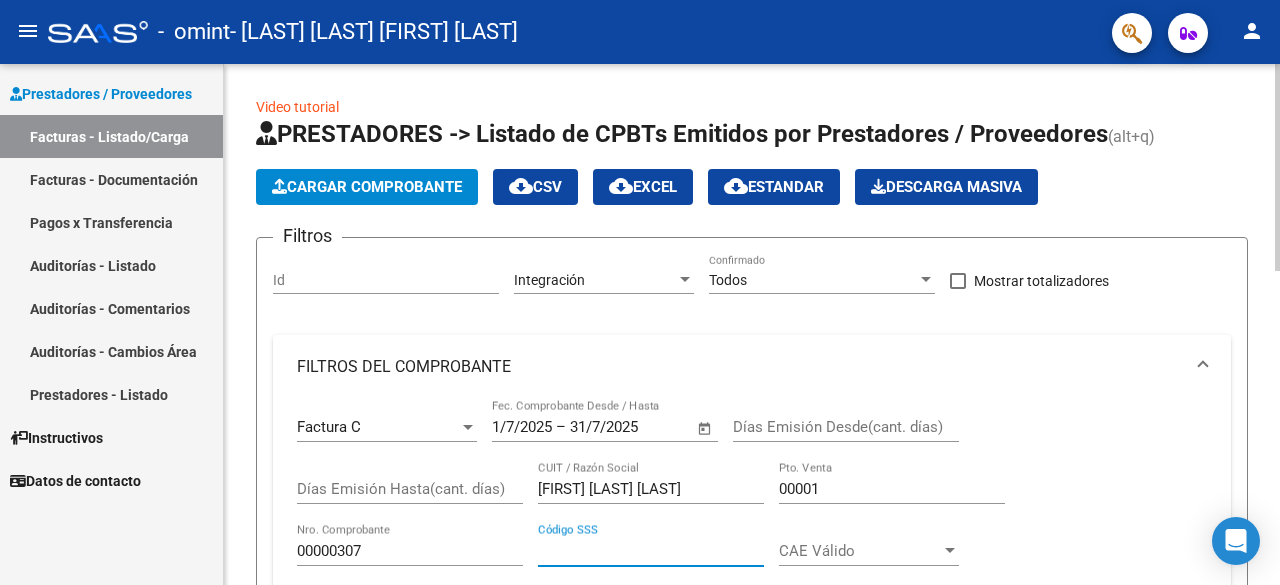 click on "Código SSS" at bounding box center (651, 551) 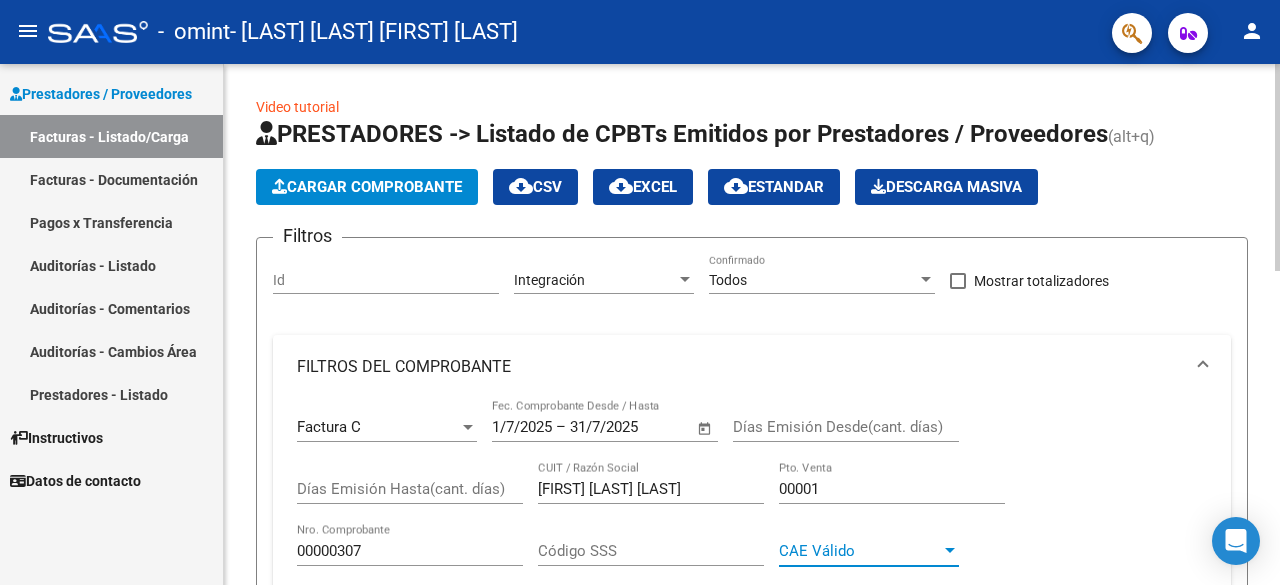 click at bounding box center [950, 550] 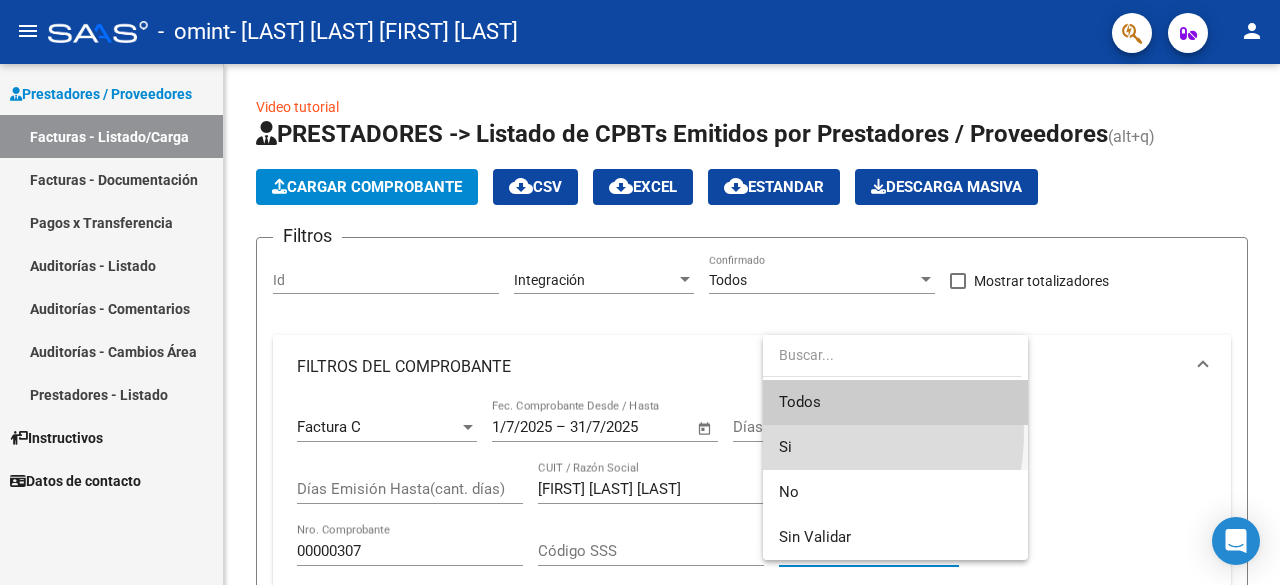 click on "Si" at bounding box center (895, 447) 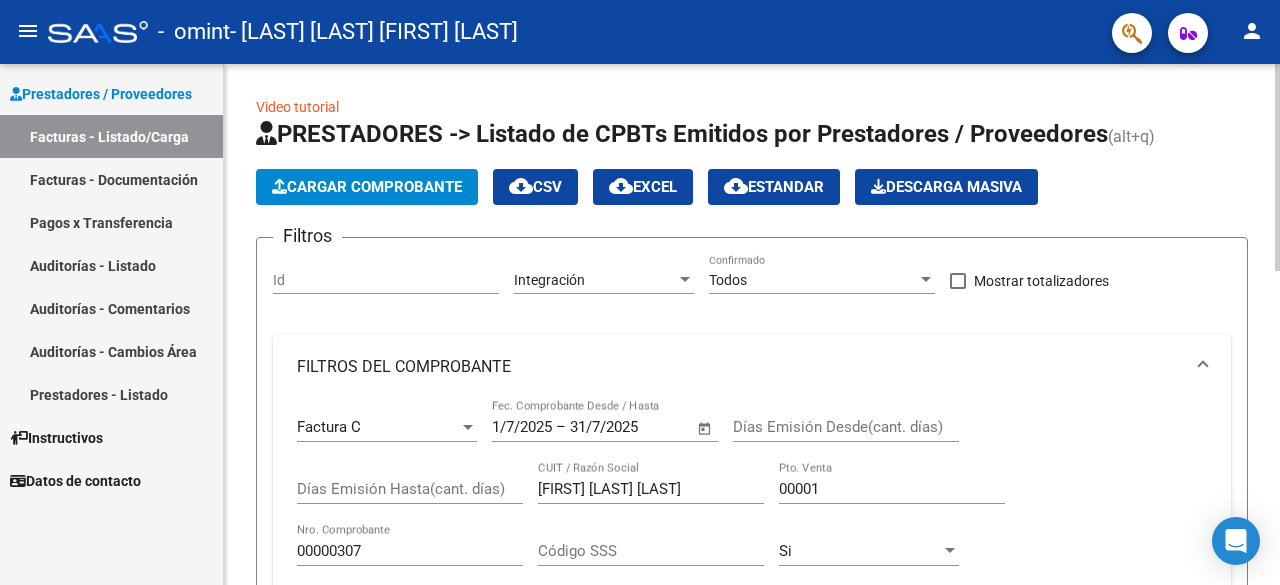 click on "Video tutorial   PRESTADORES -> Listado de CPBTs Emitidos por Prestadores / Proveedores (alt+q)   Cargar Comprobante
cloud_download  CSV  cloud_download  EXCEL  cloud_download  Estandar   Descarga Masiva
Filtros Id Integración Area Todos Confirmado   Mostrar totalizadores   FILTROS DEL COMPROBANTE  Factura C Comprobante Tipo 1/7/2025 1/7/2025 – 31/7/2025 End date Fec. Comprobante Desde / Hasta Días Emisión Desde(cant. días) Días Emisión Hasta(cant. días) [FIRST] [LAST] [LAST] CUIT / Razón Social 00001 Pto. Venta 00000307 Nro. Comprobante Código SSS Si CAE Válido Todos Cargado Módulo Hosp. Todos Tiene facturacion Apócrifa Hospital Refes  FILTROS DE INTEGRACION  Período De Prestación Campos del Archivo de Rendición Devuelto x SSS (dr_envio) Todos Rendido x SSS (dr_envio) Tipo de Registro Tipo de Registro Período Presentación Período Presentación Campos del Legajo Asociado (preaprobación) Afiliado Legajo (cuil/nombre) Todos Solo facturas preaprobadas  MAS FILTROS  Todos Todos Op" 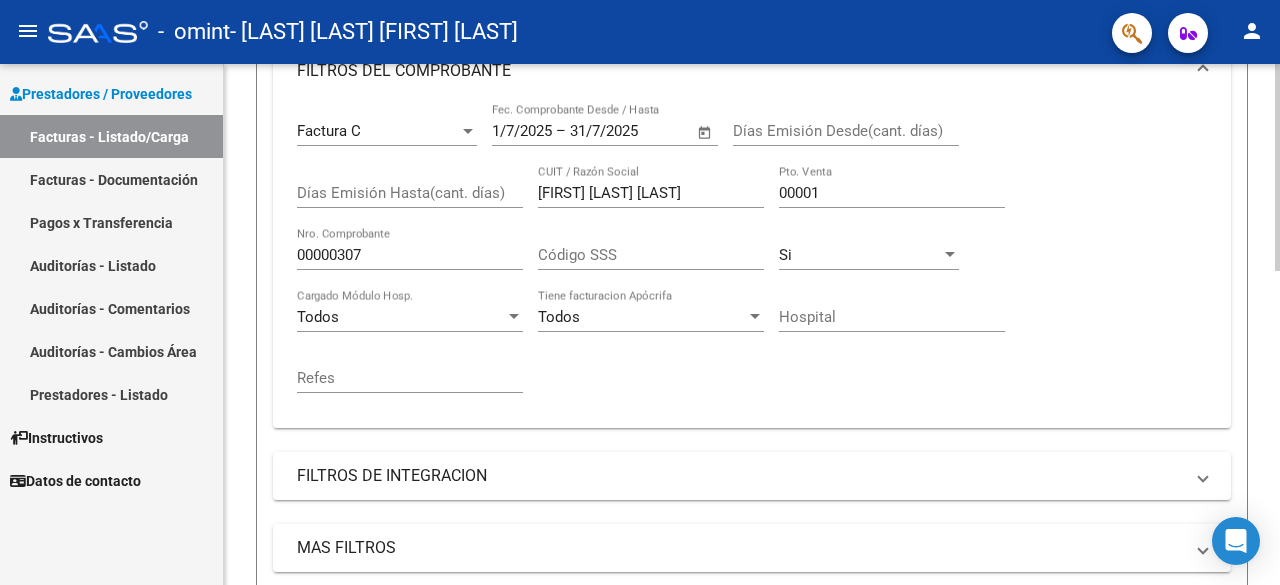 scroll, scrollTop: 298, scrollLeft: 0, axis: vertical 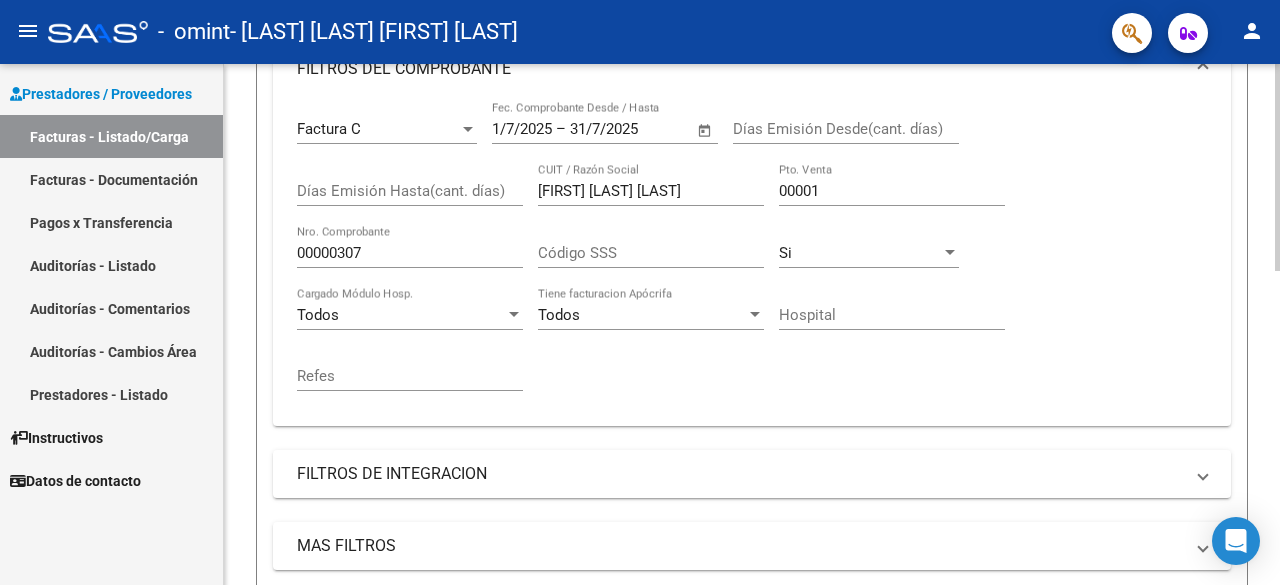 click 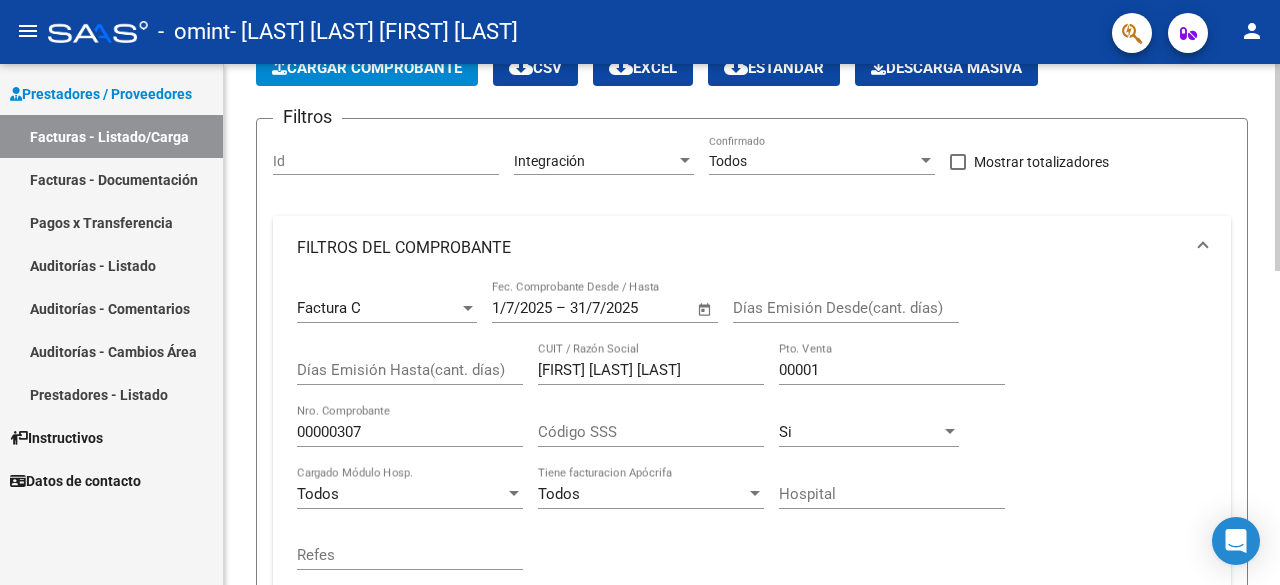 scroll, scrollTop: 117, scrollLeft: 0, axis: vertical 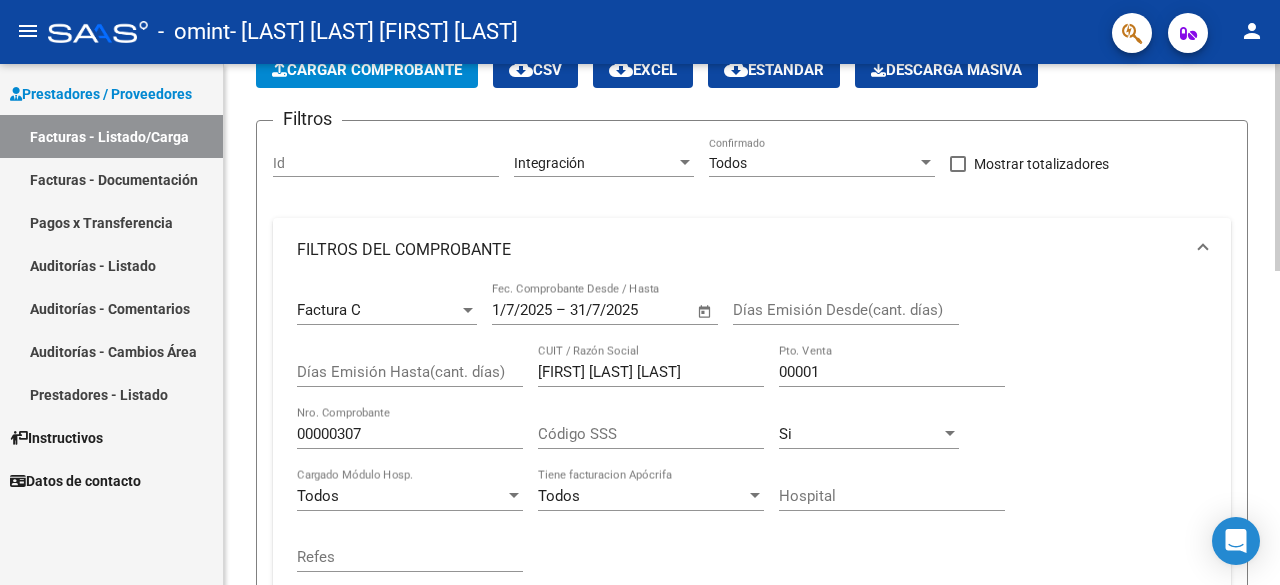 click on "Video tutorial   PRESTADORES -> Listado de CPBTs Emitidos por Prestadores / Proveedores (alt+q)   Cargar Comprobante
cloud_download  CSV  cloud_download  EXCEL  cloud_download  Estandar   Descarga Masiva
Filtros Id Integración Area Todos Confirmado   Mostrar totalizadores   FILTROS DEL COMPROBANTE  Factura C Comprobante Tipo 1/7/2025 1/7/2025 – 31/7/2025 End date Fec. Comprobante Desde / Hasta Días Emisión Desde(cant. días) Días Emisión Hasta(cant. días) [FIRST] [LAST] [LAST] CUIT / Razón Social 00001 Pto. Venta 00000307 Nro. Comprobante Código SSS Si CAE Válido Todos Cargado Módulo Hosp. Todos Tiene facturacion Apócrifa Hospital Refes  FILTROS DE INTEGRACION  Período De Prestación Campos del Archivo de Rendición Devuelto x SSS (dr_envio) Todos Rendido x SSS (dr_envio) Tipo de Registro Tipo de Registro Período Presentación Período Presentación Campos del Legajo Asociado (preaprobación) Afiliado Legajo (cuil/nombre) Todos Solo facturas preaprobadas  MAS FILTROS  Todos Todos Op" 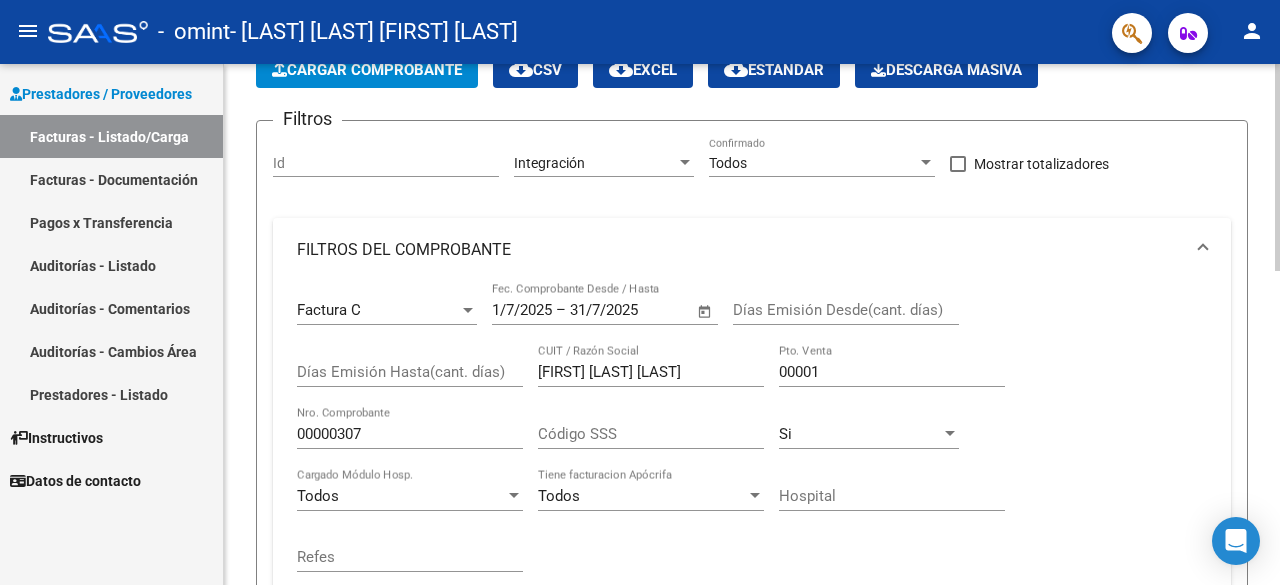 click at bounding box center [926, 163] 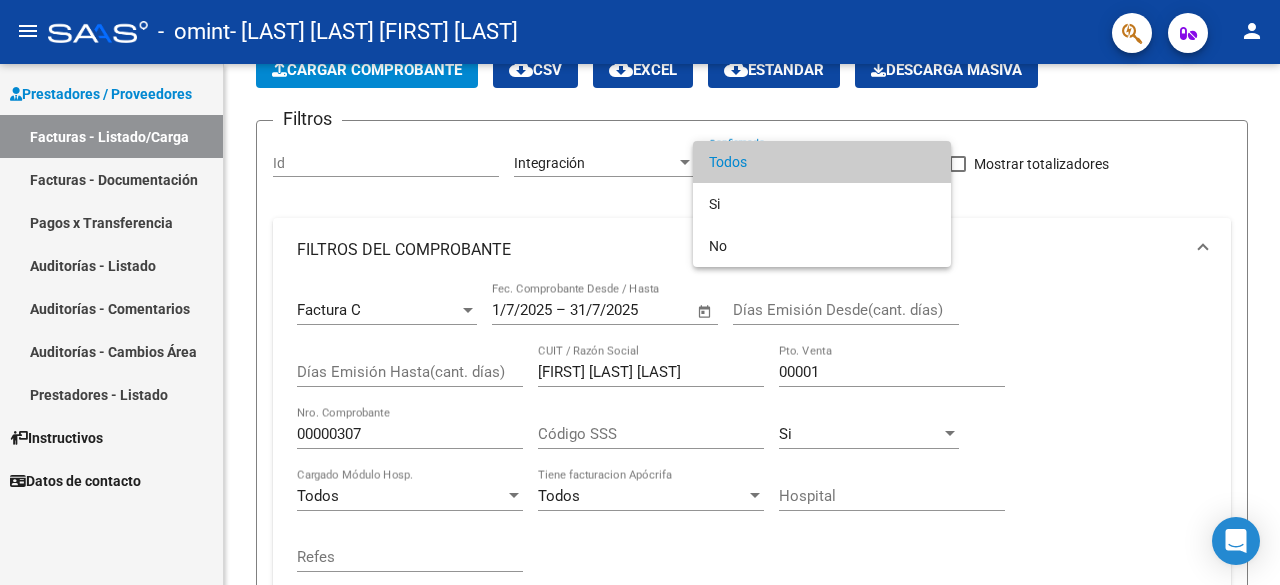 click at bounding box center (640, 292) 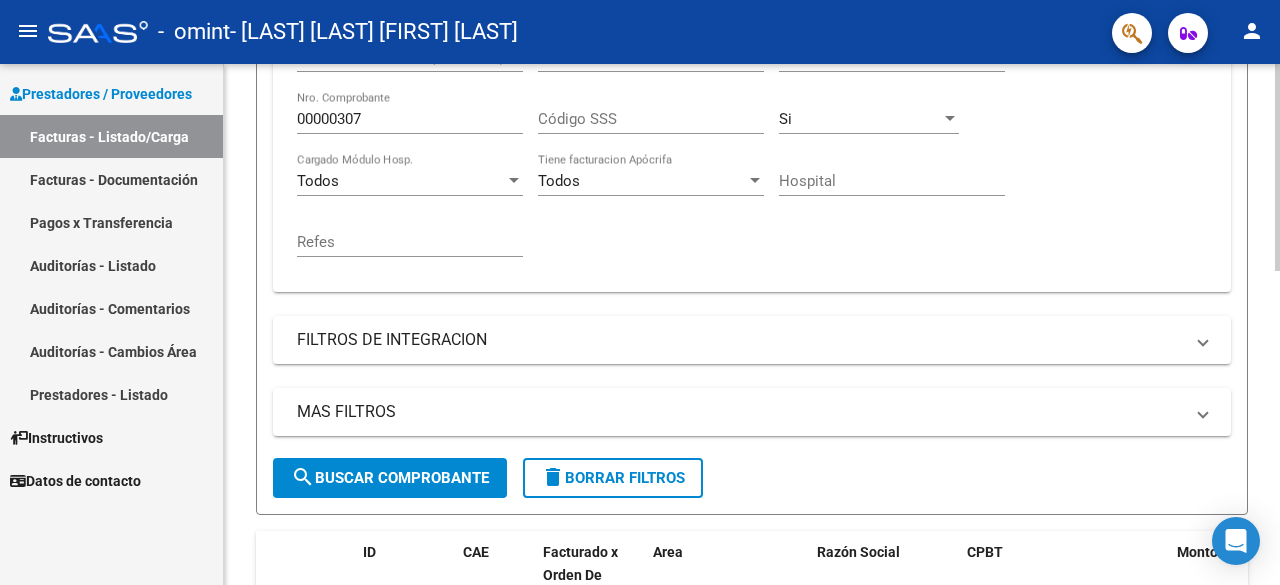 scroll, scrollTop: 434, scrollLeft: 0, axis: vertical 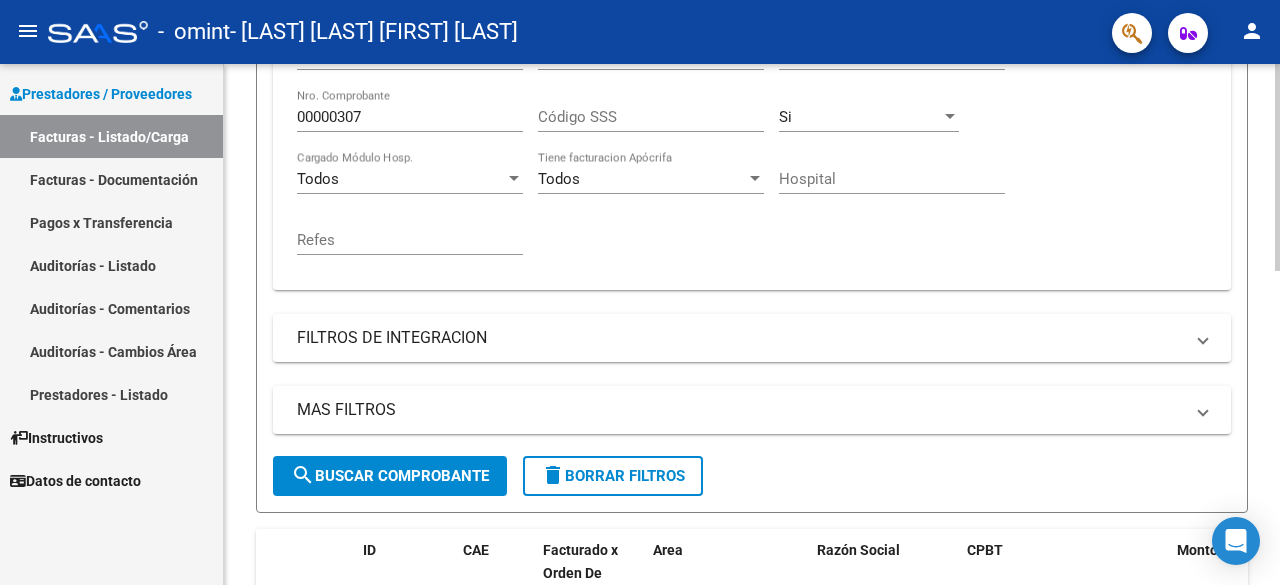 click 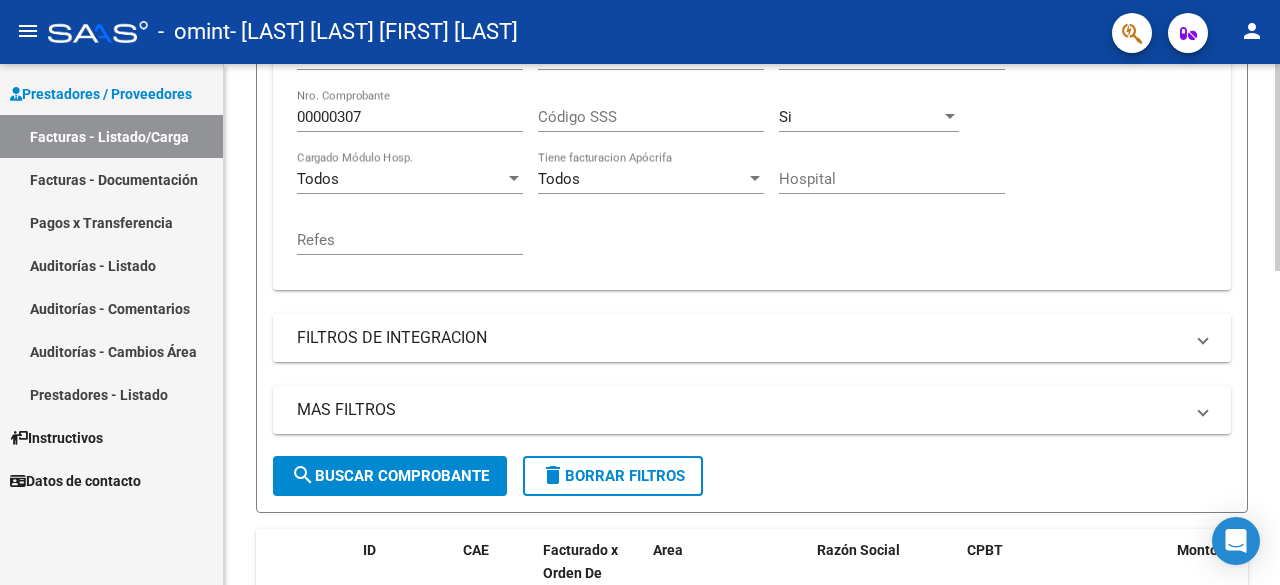 click on "FILTROS DE INTEGRACION" at bounding box center (748, 338) 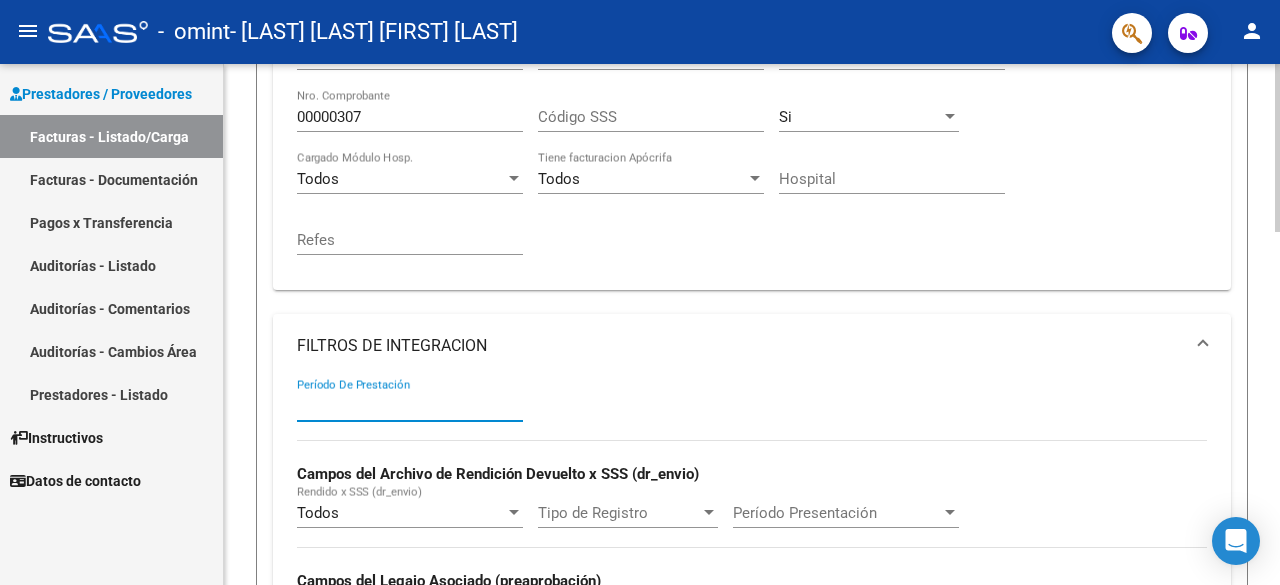 click on "Período De Prestación" at bounding box center (410, 406) 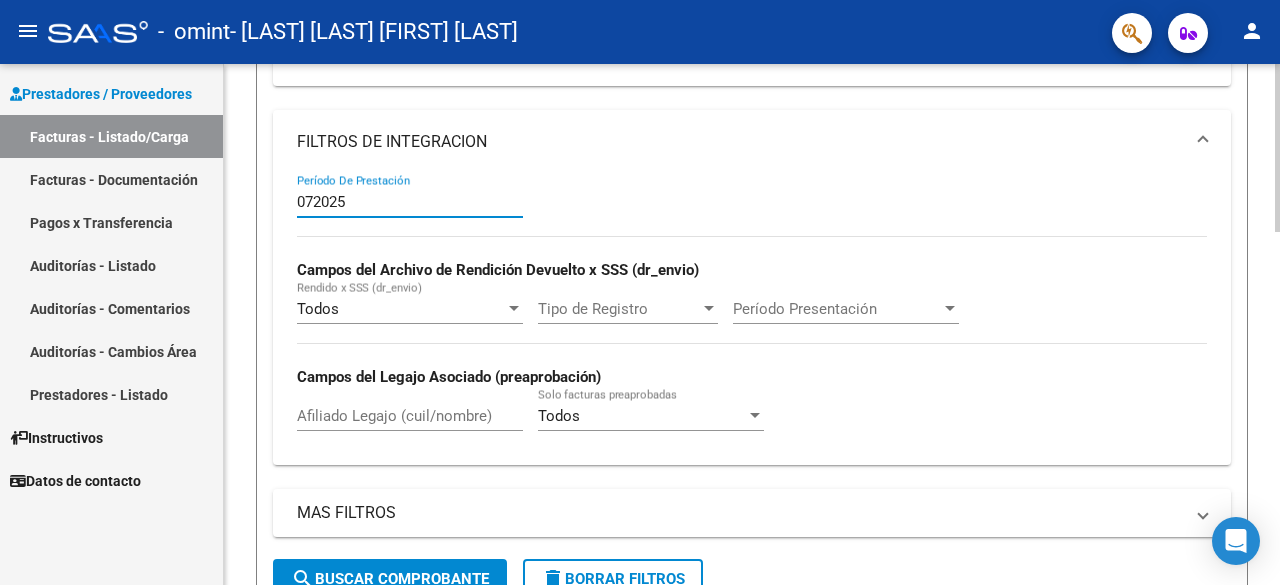 scroll, scrollTop: 642, scrollLeft: 0, axis: vertical 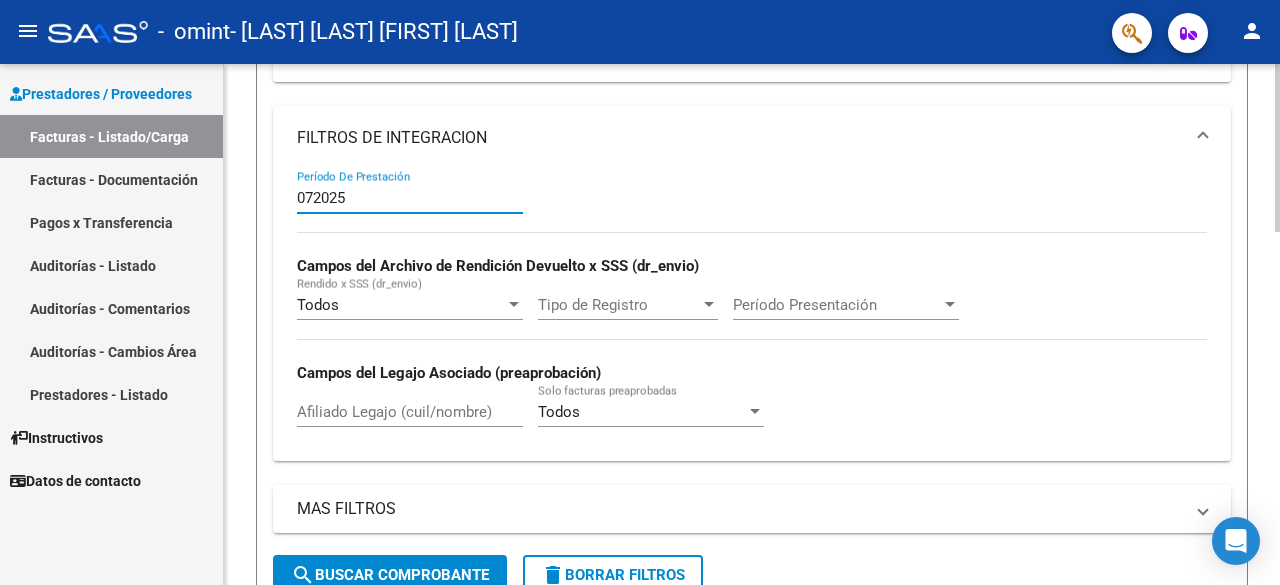 click 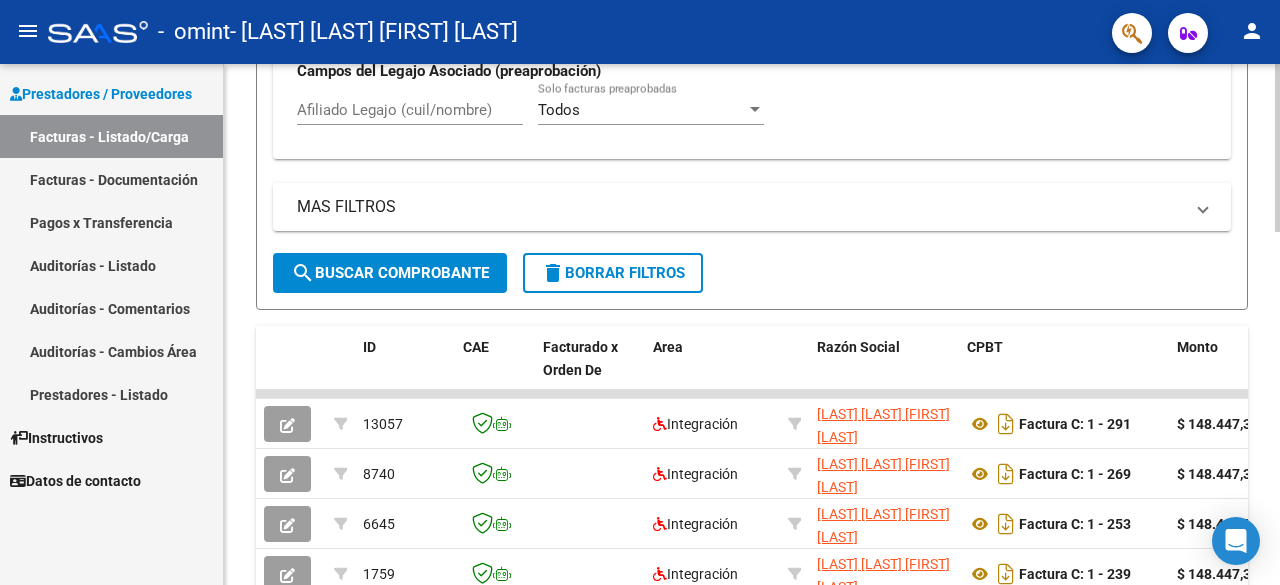 scroll, scrollTop: 946, scrollLeft: 0, axis: vertical 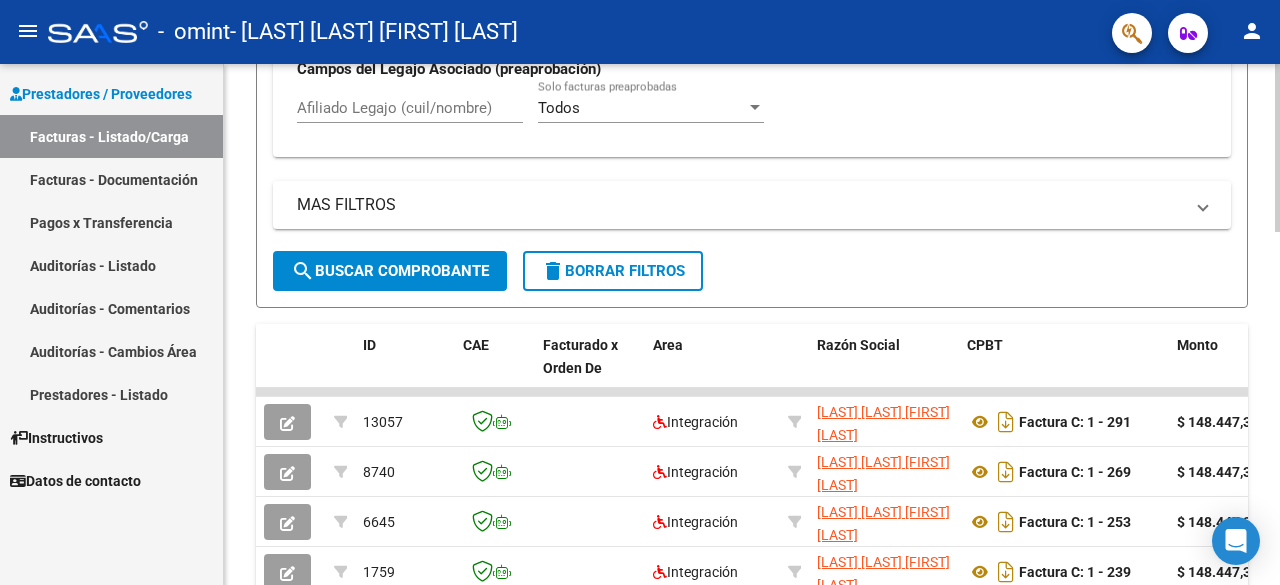 click 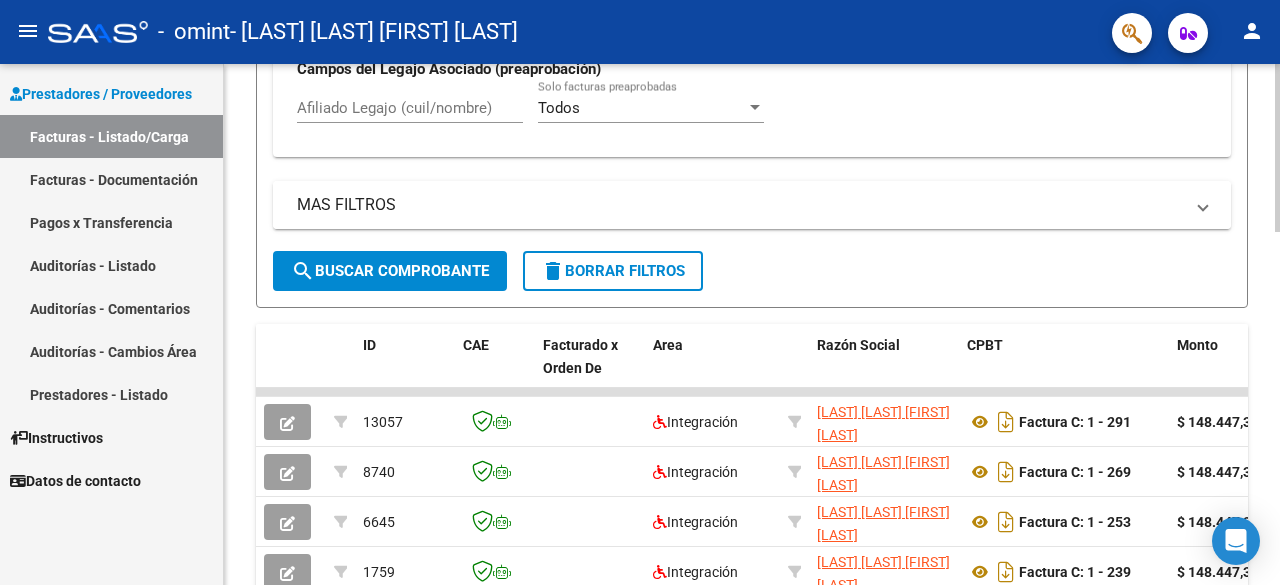 type on "072025" 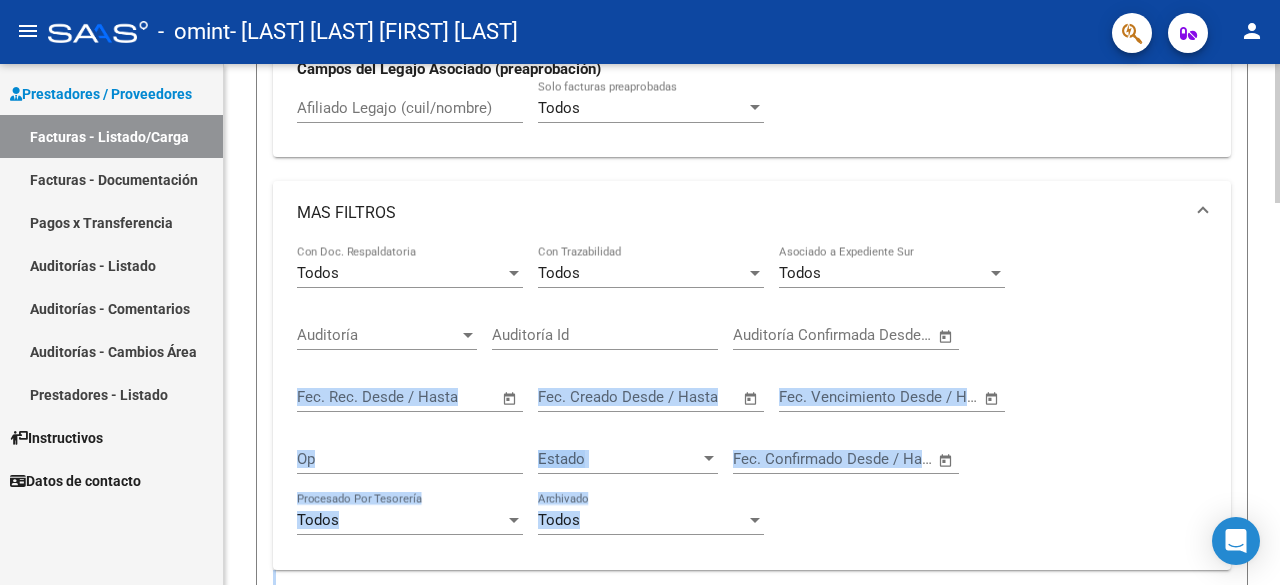 drag, startPoint x: 1273, startPoint y: 341, endPoint x: 1274, endPoint y: 386, distance: 45.01111 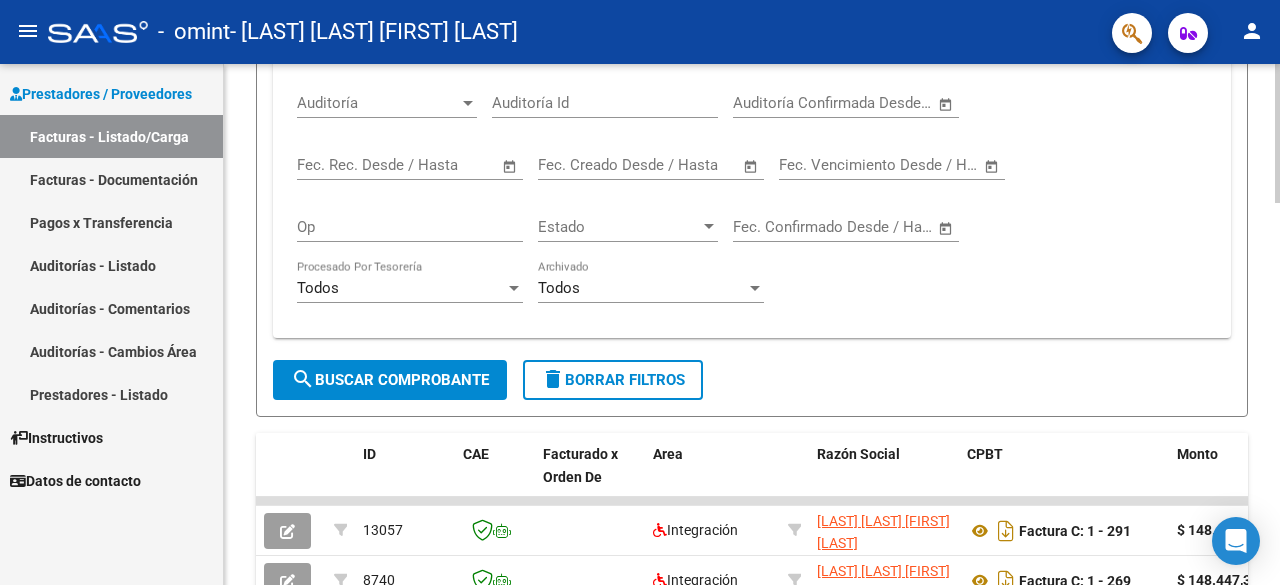 scroll, scrollTop: 1137, scrollLeft: 0, axis: vertical 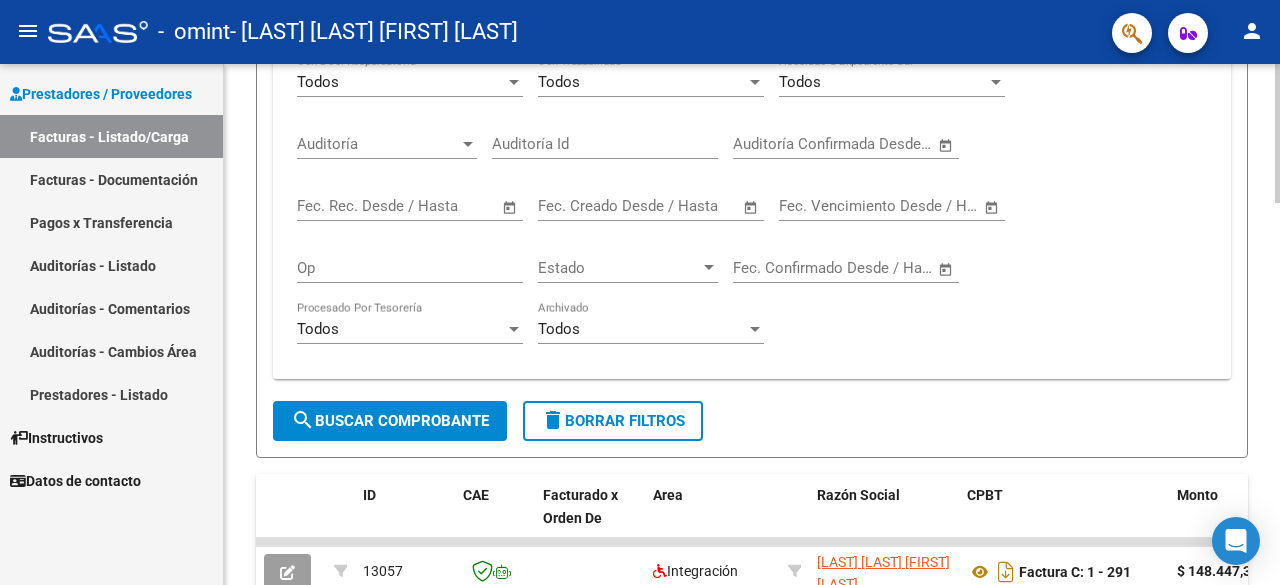click 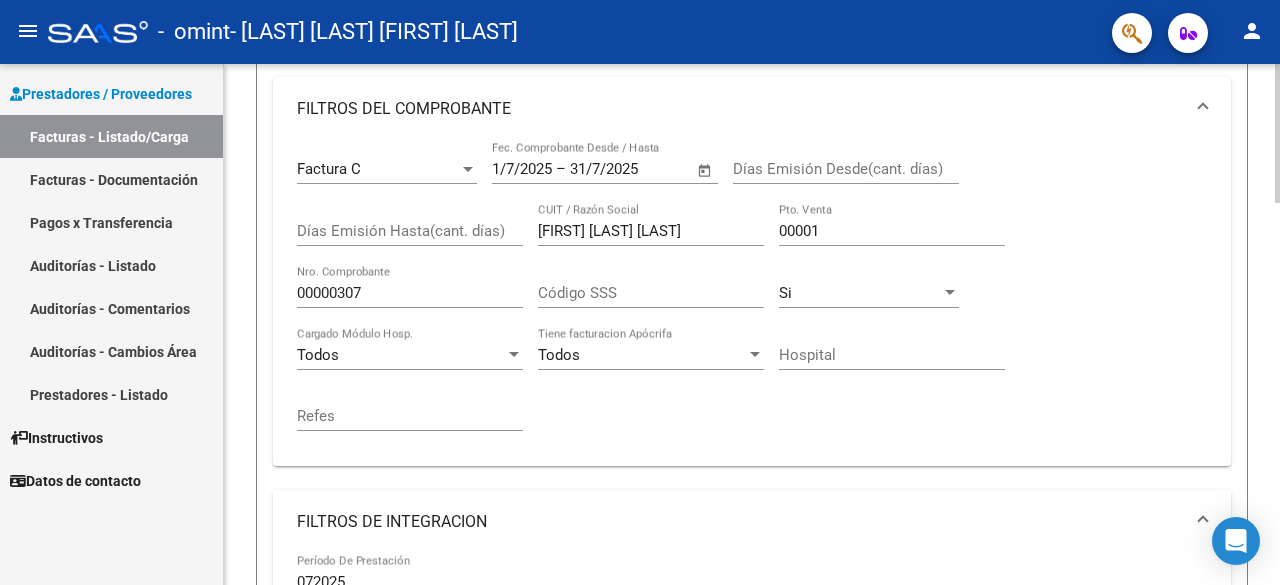 scroll, scrollTop: 248, scrollLeft: 0, axis: vertical 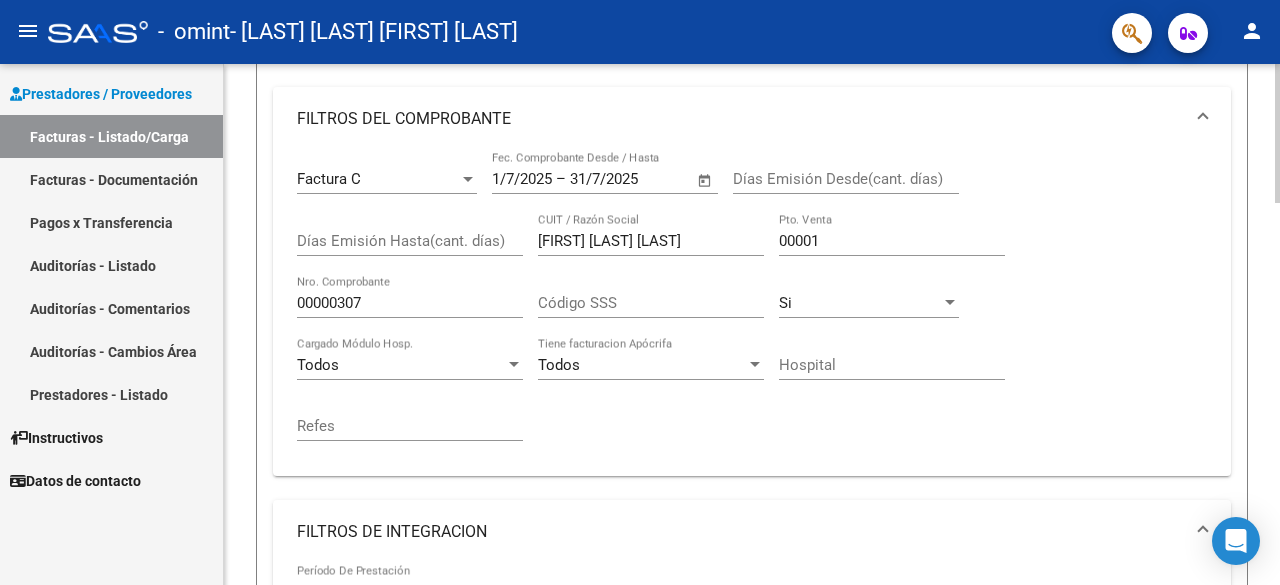 click on "Video tutorial   PRESTADORES -> Listado de CPBTs Emitidos por Prestadores / Proveedores (alt+q)   Cargar Comprobante
cloud_download  CSV  cloud_download  EXCEL  cloud_download  Estandar   Descarga Masiva
Filtros Id Integración Area Todos Confirmado   Mostrar totalizadores   FILTROS DEL COMPROBANTE  Factura C Comprobante Tipo 1/7/2025 1/7/2025 – 31/7/2025 End date Fec. Comprobante Desde / Hasta Días Emisión Desde(cant. días) Días Emisión Hasta(cant. días) [FIRST] [LAST] [LAST] CUIT / Razón Social 00001 Pto. Venta 00000307 Nro. Comprobante Código SSS Si CAE Válido Todos Cargado Módulo Hosp. Todos Tiene facturacion Apócrifa Hospital Refes  FILTROS DE INTEGRACION  072025 Período De Prestación Campos del Archivo de Rendición Devuelto x SSS (dr_envio) Todos Rendido x SSS (dr_envio) Tipo de Registro Tipo de Registro Período Presentación Período Presentación Campos del Legajo Asociado (preaprobación) Afiliado Legajo (cuil/nombre) Todos Solo facturas preaprobadas  MAS FILTROS  Todos" 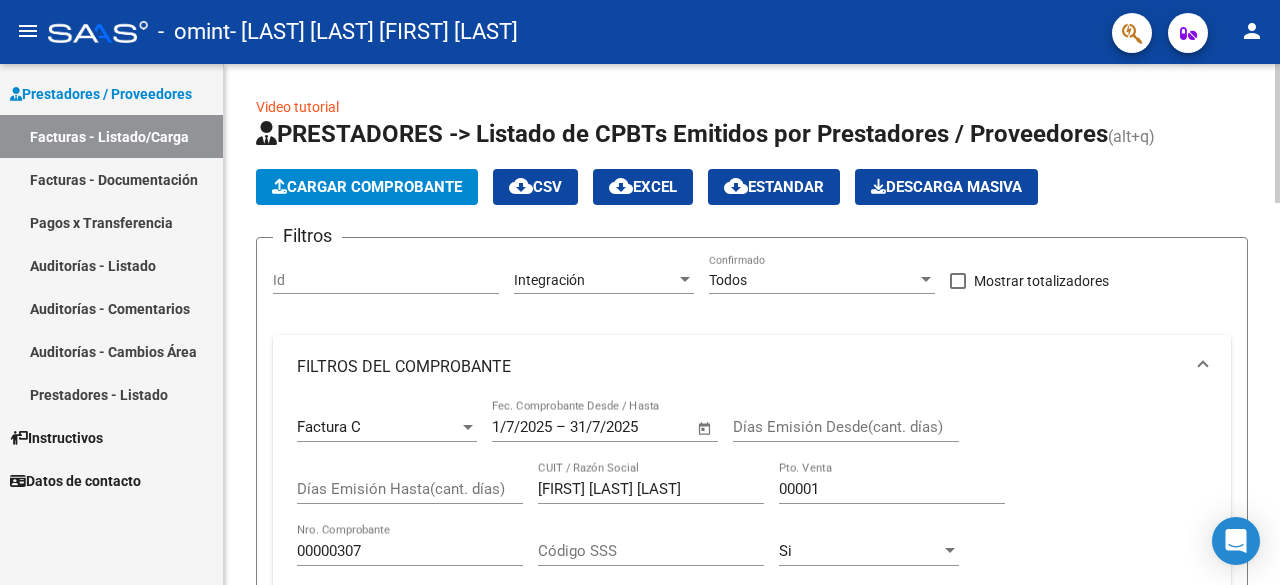 click on "menu -   omint   - [LAST] [LAST] [FIRST] [LAST] person    Prestadores / Proveedores Facturas - Listado/Carga Facturas - Documentación Pagos x Transferencia Auditorías - Listado Auditorías - Comentarios Auditorías - Cambios Área Prestadores - Listado    Instructivos    Datos de contacto  Video tutorial   PRESTADORES -> Listado de CPBTs Emitidos por Prestadores / Proveedores (alt+q)   Cargar Comprobante
cloud_download  CSV  cloud_download  EXCEL  cloud_download  Estandar   Descarga Masiva
Filtros Id Integración Area Todos Confirmado   Mostrar totalizadores   FILTROS DEL COMPROBANTE  Factura C Comprobante Tipo 1/7/2025 1/7/2025 – 31/7/2025 End date Fec. Comprobante Desde / Hasta Días Emisión Desde(cant. días) Días Emisión Hasta(cant. días) [FIRST] [LAST] [LAST] CUIT / Razón Social 00001 Pto. Venta 00000307 Nro. Comprobante Código SSS Si CAE Válido Todos Cargado Módulo Hosp. Todos Tiene facturacion Apócrifa Hospital Refes  FILTROS DE INTEGRACION  072025 Período De Prestación" 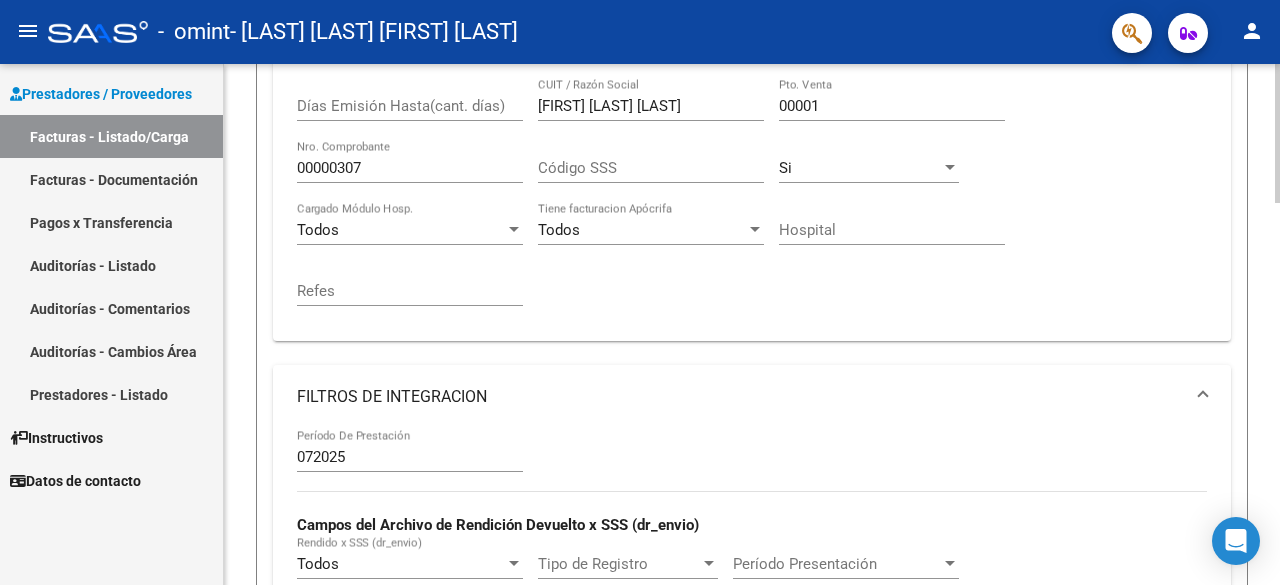 scroll, scrollTop: 386, scrollLeft: 0, axis: vertical 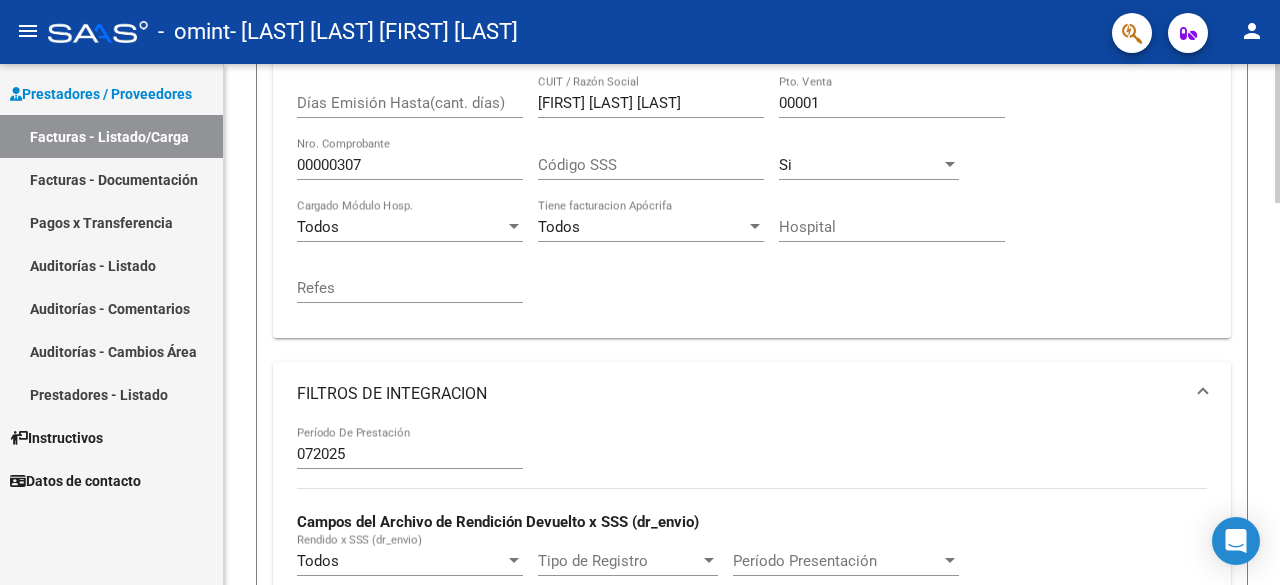 click on "Video tutorial   PRESTADORES -> Listado de CPBTs Emitidos por Prestadores / Proveedores (alt+q)   Cargar Comprobante
cloud_download  CSV  cloud_download  EXCEL  cloud_download  Estandar   Descarga Masiva
Filtros Id Integración Area Todos Confirmado   Mostrar totalizadores   FILTROS DEL COMPROBANTE  Factura C Comprobante Tipo 1/7/2025 1/7/2025 – 31/7/2025 End date Fec. Comprobante Desde / Hasta Días Emisión Desde(cant. días) Días Emisión Hasta(cant. días) [FIRST] [LAST] [LAST] CUIT / Razón Social 00001 Pto. Venta 00000307 Nro. Comprobante Código SSS Si CAE Válido Todos Cargado Módulo Hosp. Todos Tiene facturacion Apócrifa Hospital Refes  FILTROS DE INTEGRACION  072025 Período De Prestación Campos del Archivo de Rendición Devuelto x SSS (dr_envio) Todos Rendido x SSS (dr_envio) Tipo de Registro Tipo de Registro Período Presentación Período Presentación Campos del Legajo Asociado (preaprobación) Afiliado Legajo (cuil/nombre) Todos Solo facturas preaprobadas  MAS FILTROS  Todos" 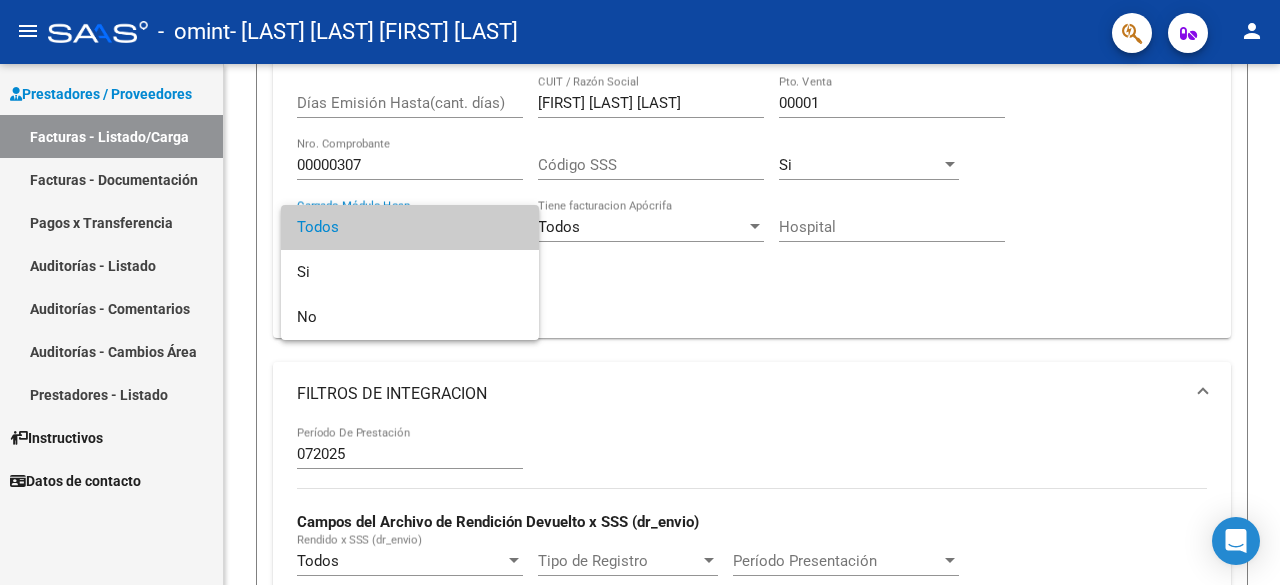 click at bounding box center [640, 292] 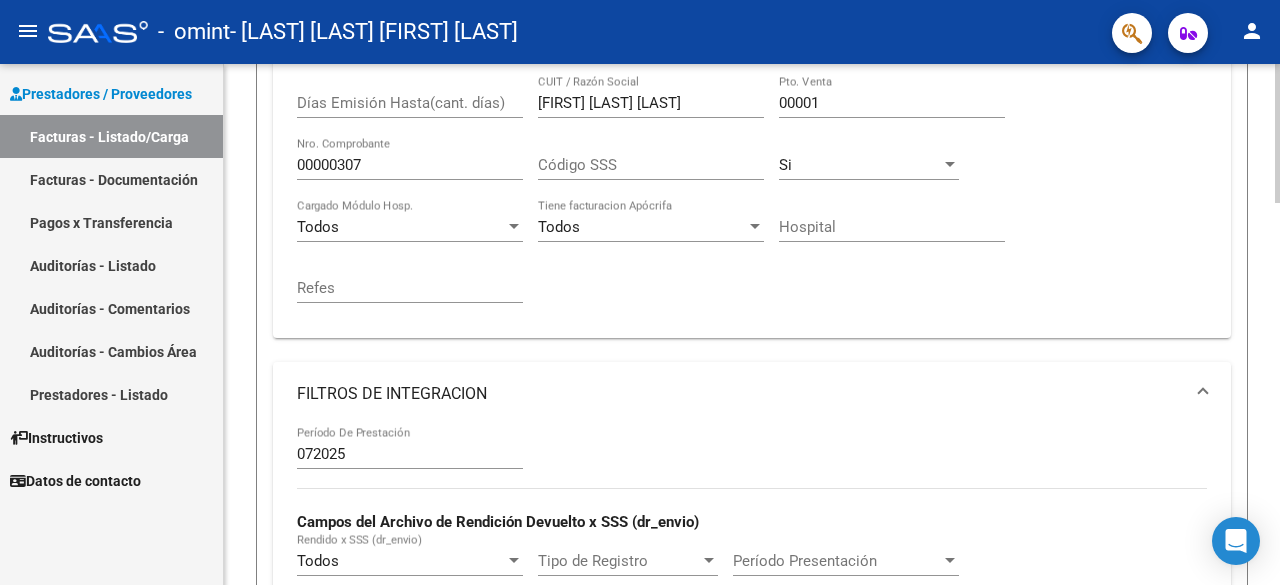 scroll, scrollTop: 0, scrollLeft: 0, axis: both 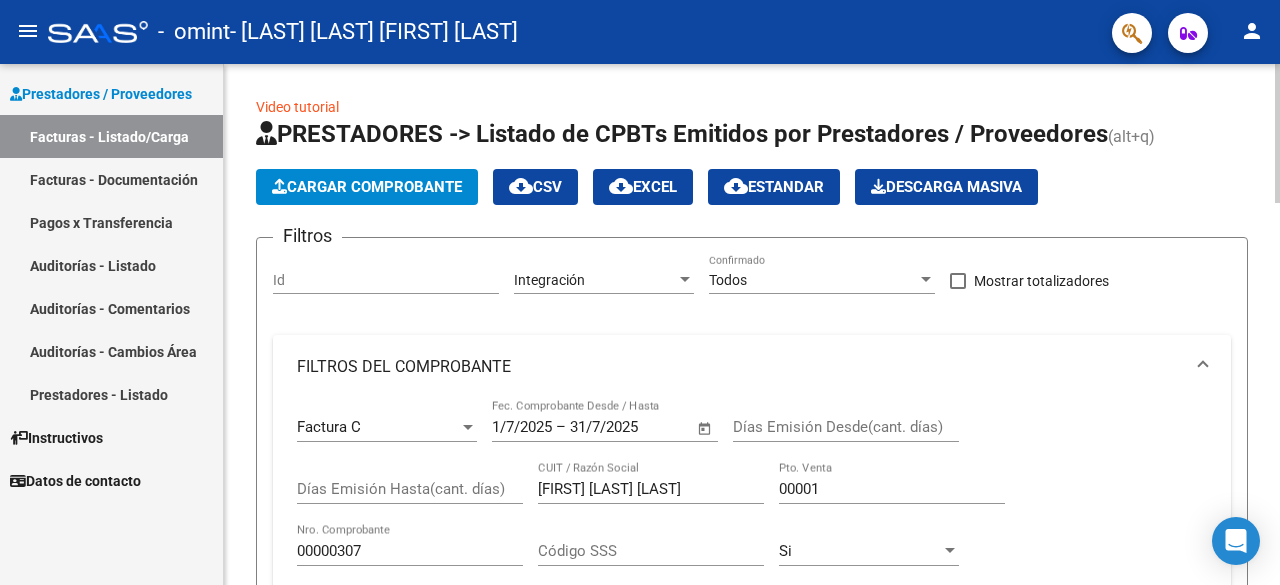 click 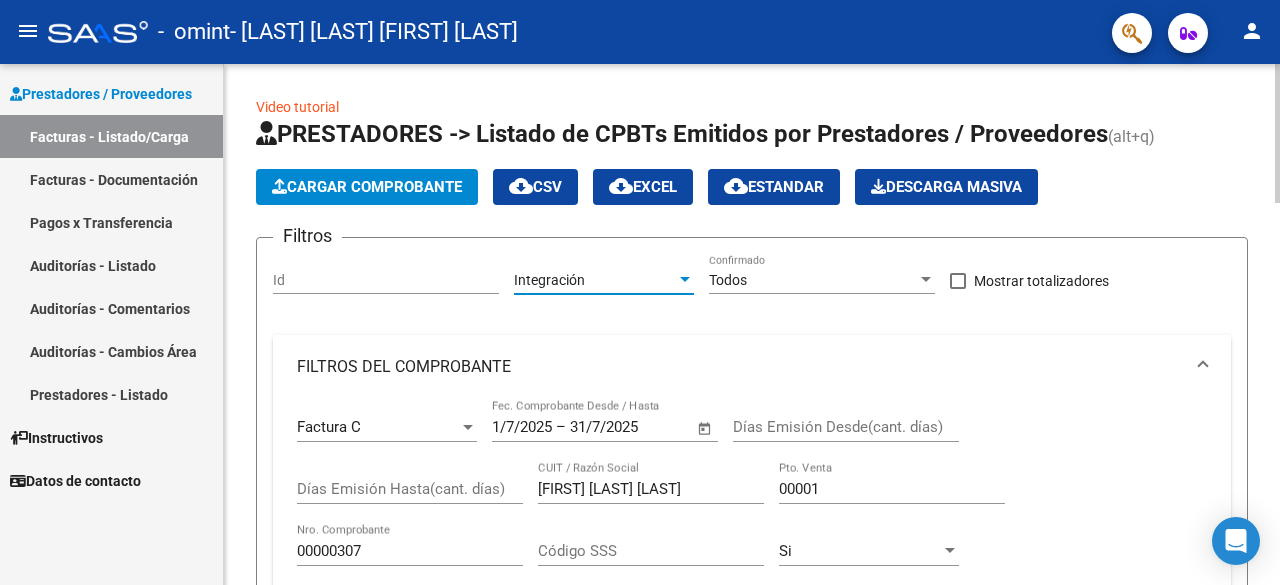 click at bounding box center (685, 279) 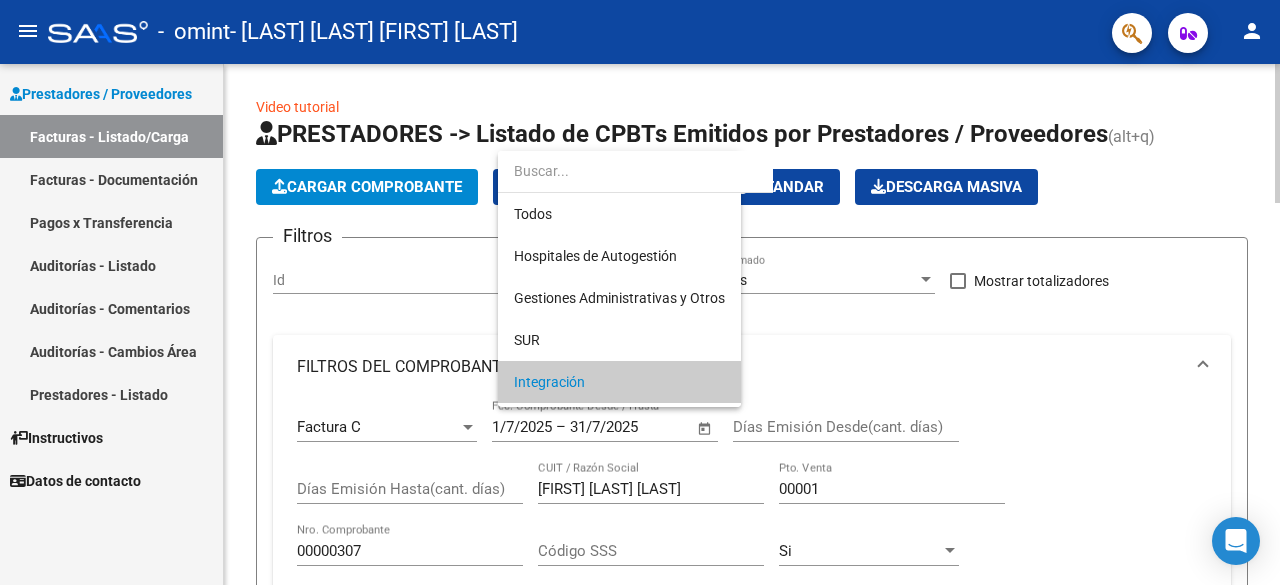 scroll, scrollTop: 103, scrollLeft: 0, axis: vertical 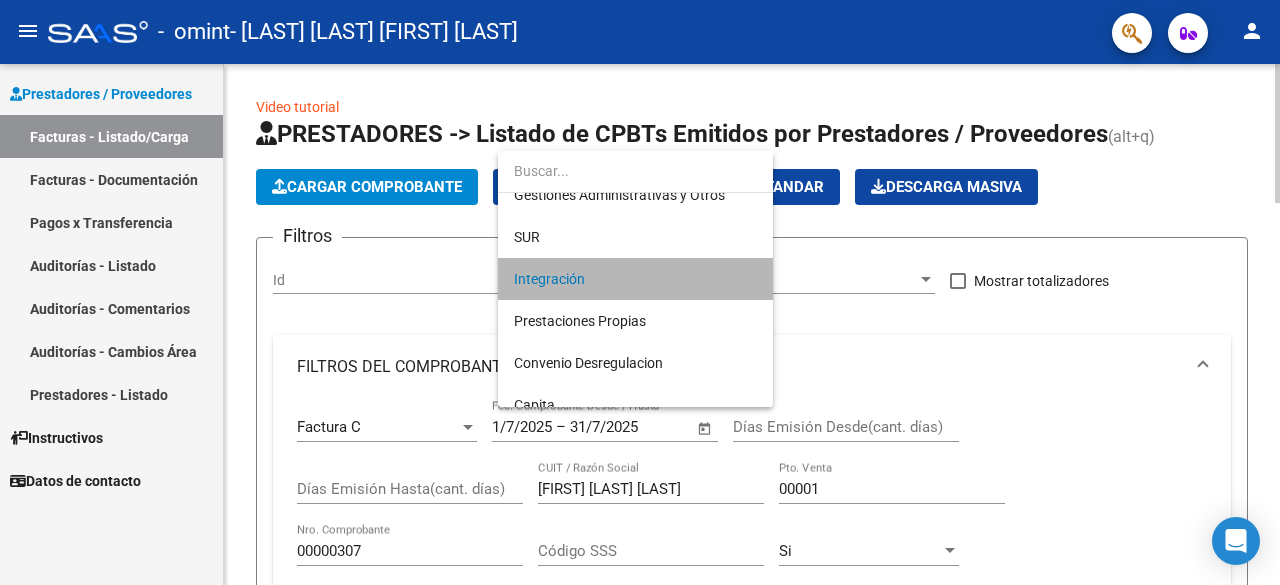 click on "Integración" at bounding box center [635, 279] 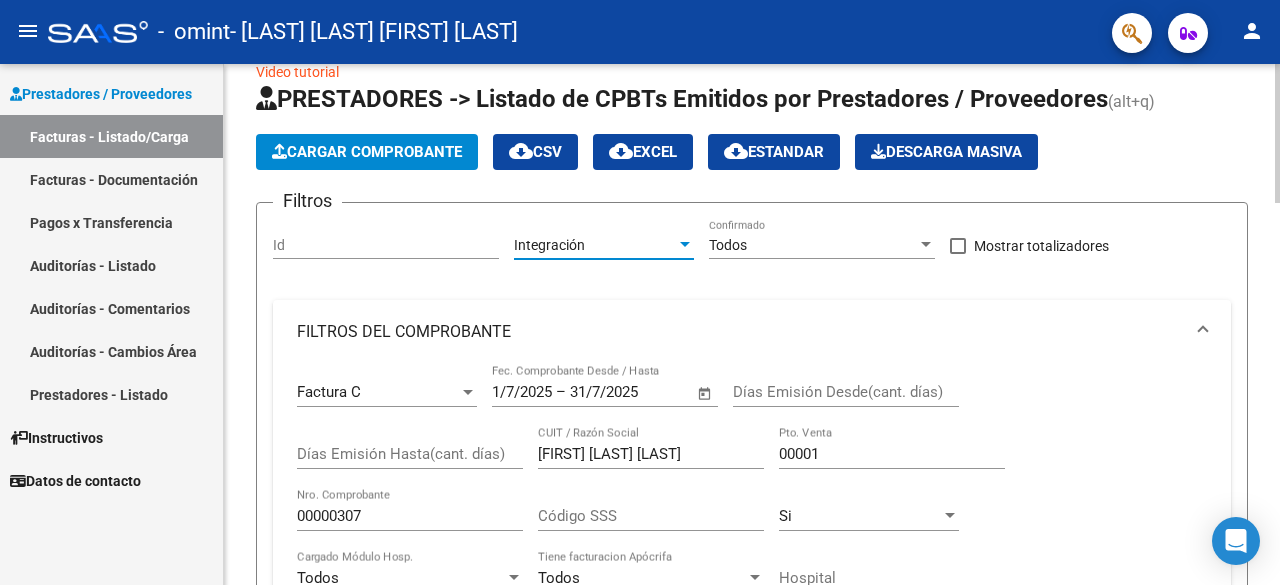 scroll, scrollTop: 37, scrollLeft: 0, axis: vertical 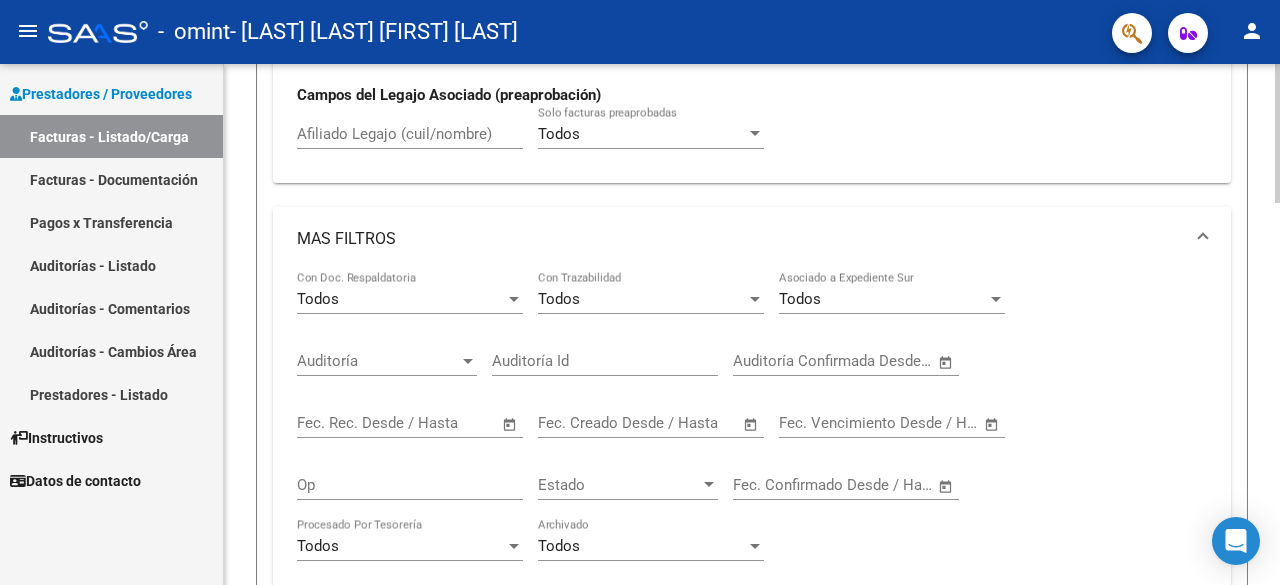 click 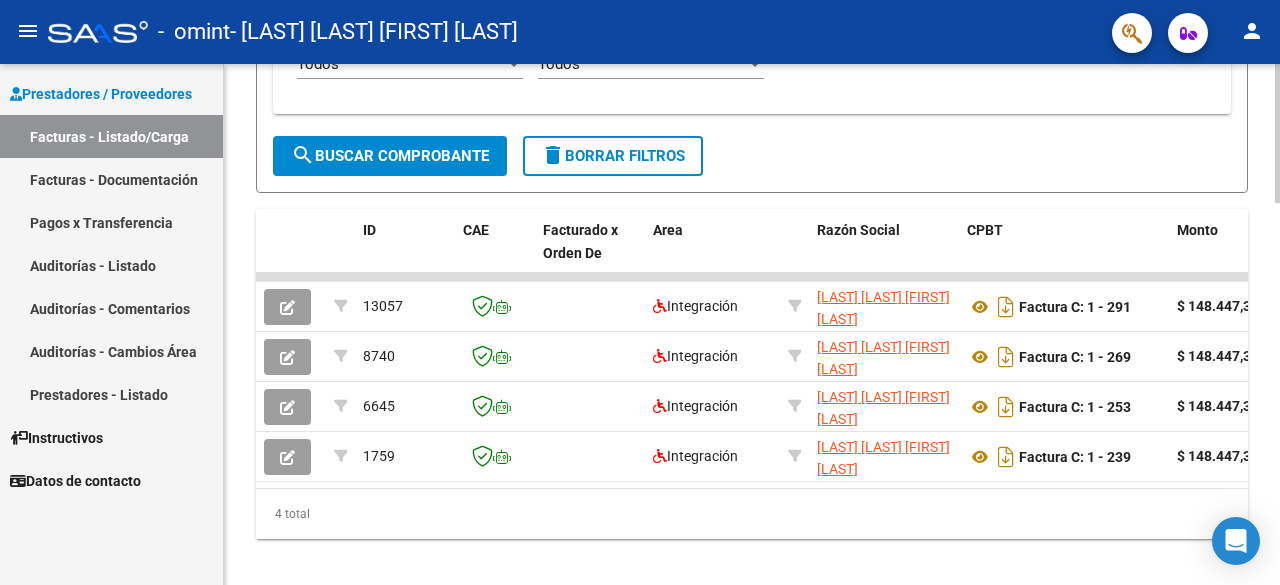 scroll, scrollTop: 1437, scrollLeft: 0, axis: vertical 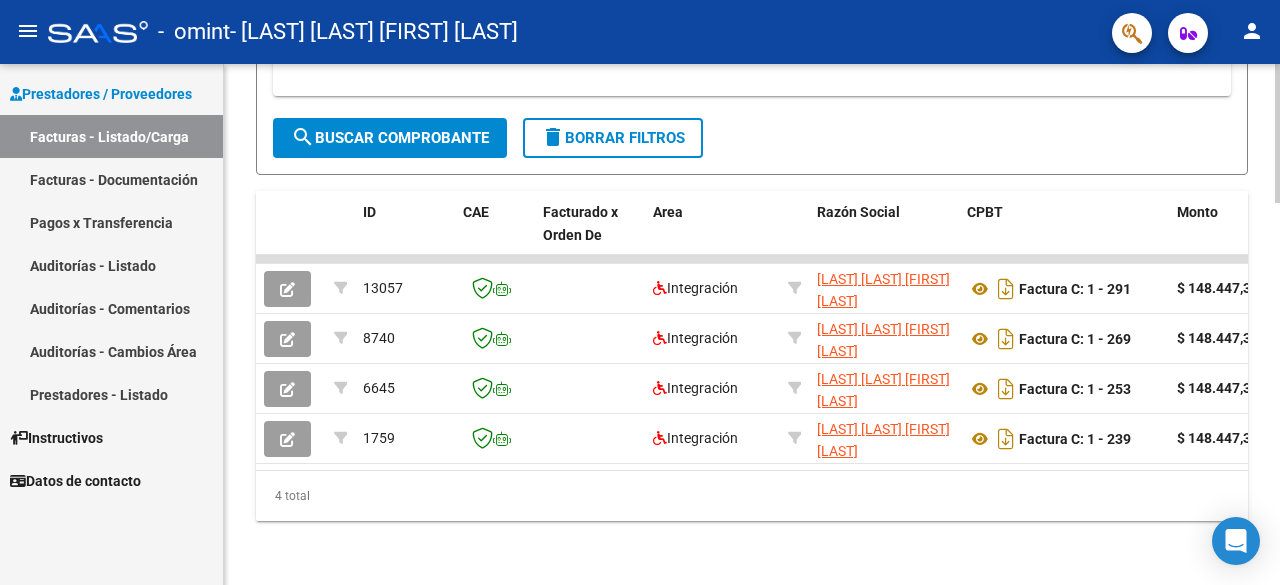 click 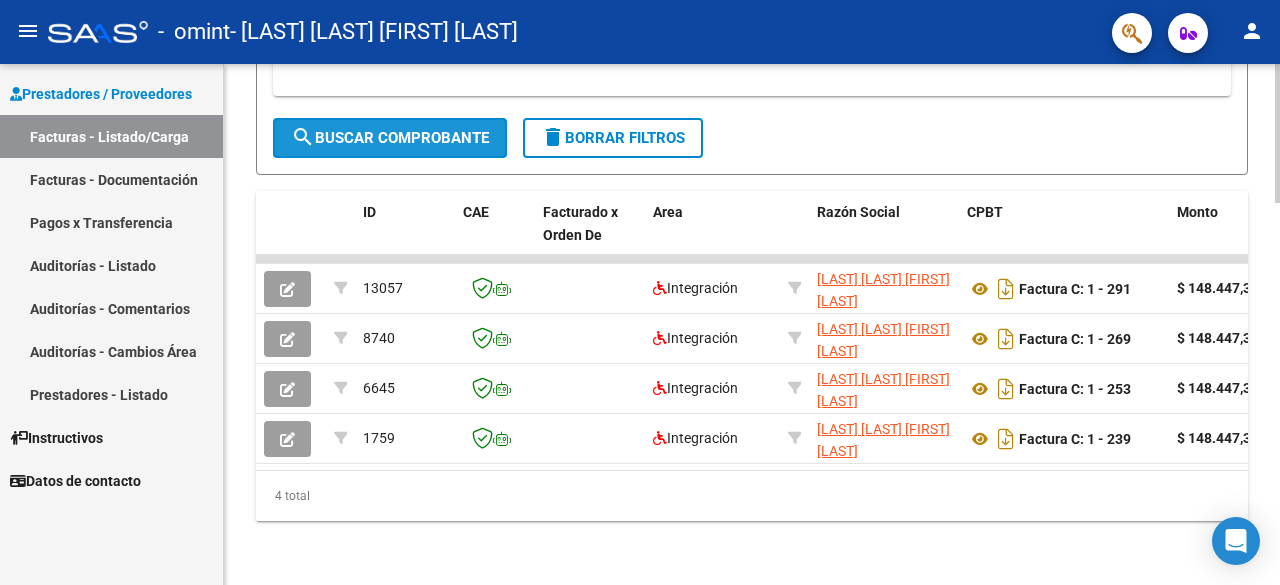 click on "search  Buscar Comprobante" 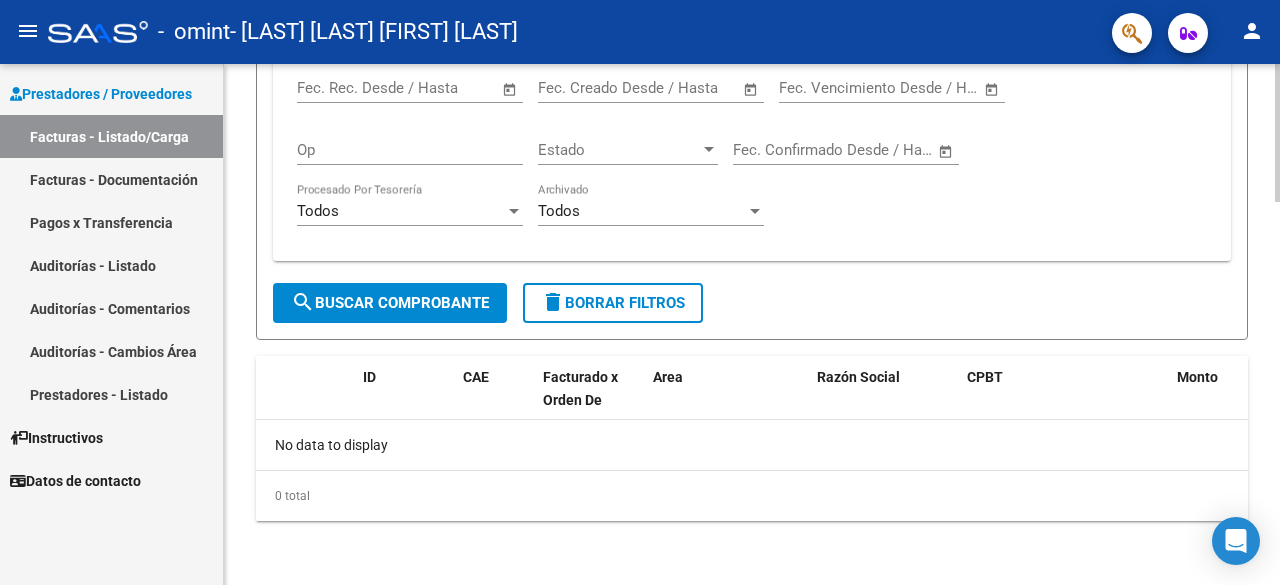 scroll, scrollTop: 1257, scrollLeft: 0, axis: vertical 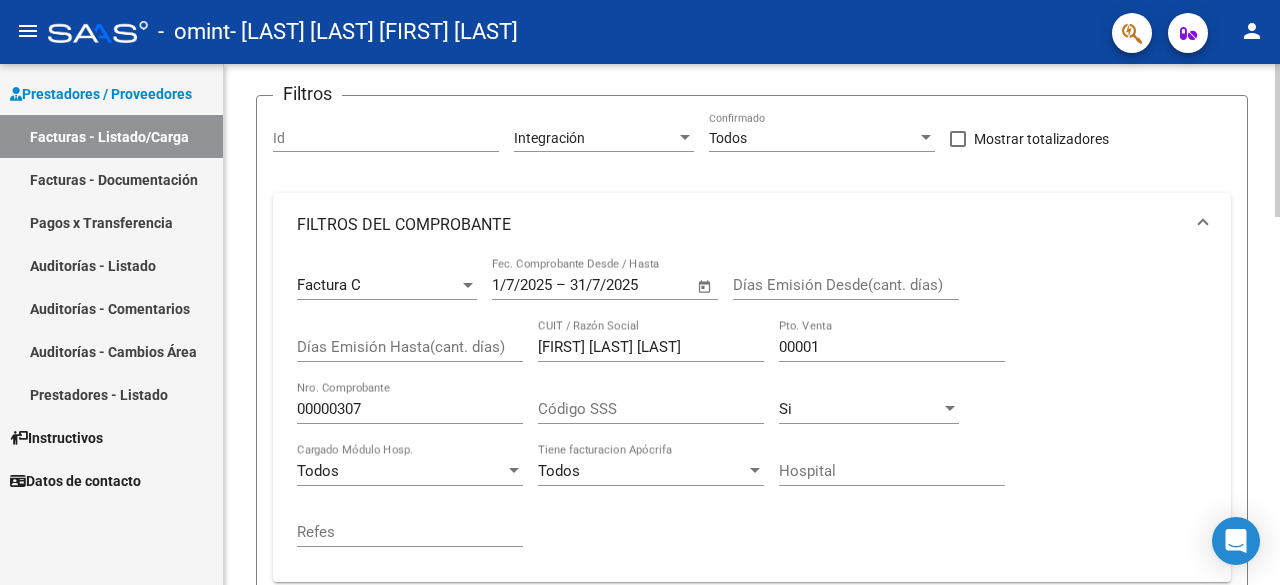 click 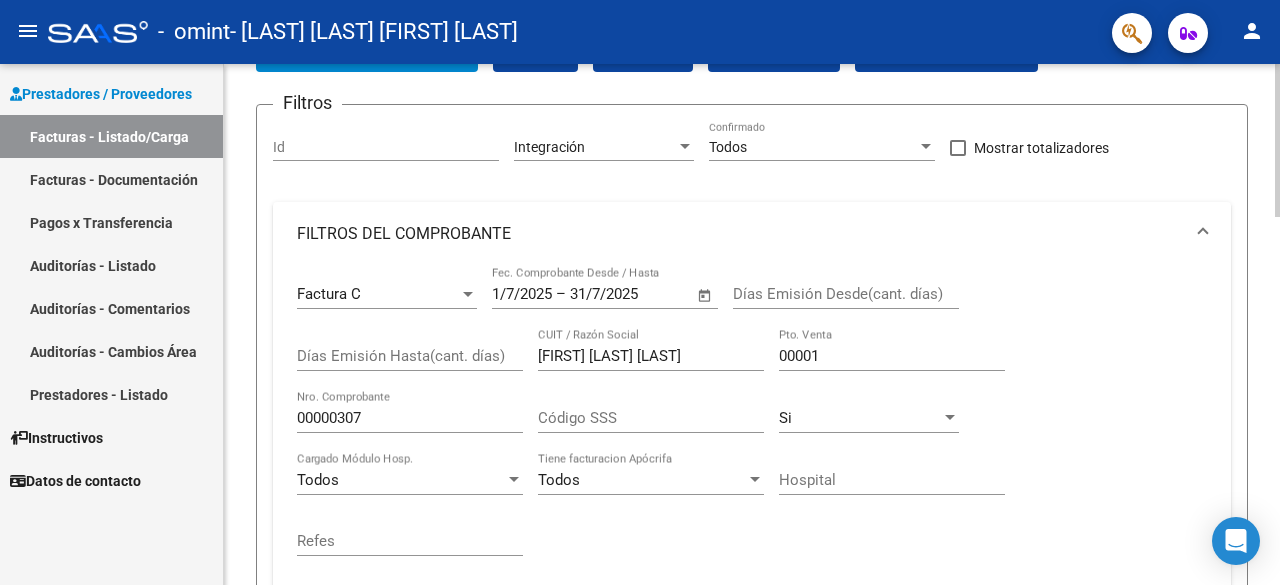scroll, scrollTop: 0, scrollLeft: 0, axis: both 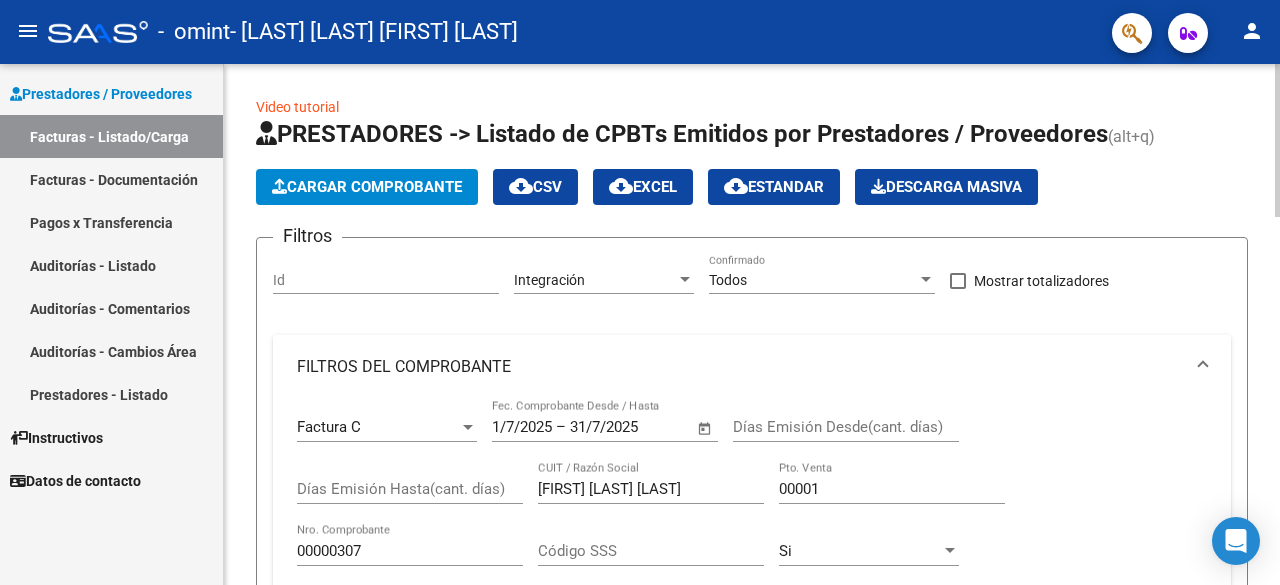 click on "menu -   omint   - [LAST] [LAST] [FIRST] [LAST] person    Prestadores / Proveedores Facturas - Listado/Carga Facturas - Documentación Pagos x Transferencia Auditorías - Listado Auditorías - Comentarios Auditorías - Cambios Área Prestadores - Listado    Instructivos    Datos de contacto  Video tutorial   PRESTADORES -> Listado de CPBTs Emitidos por Prestadores / Proveedores (alt+q)   Cargar Comprobante
cloud_download  CSV  cloud_download  EXCEL  cloud_download  Estandar   Descarga Masiva
Filtros Id Integración Area Todos Confirmado   Mostrar totalizadores   FILTROS DEL COMPROBANTE  Factura C Comprobante Tipo 1/7/2025 1/7/2025 – 31/7/2025 End date Fec. Comprobante Desde / Hasta Días Emisión Desde(cant. días) Días Emisión Hasta(cant. días) [FIRST] [LAST] [LAST] CUIT / Razón Social 00001 Pto. Venta 00000307 Nro. Comprobante Código SSS Si CAE Válido Todos Cargado Módulo Hosp. Todos Tiene facturacion Apócrifa Hospital Refes  FILTROS DE INTEGRACION  072025 Todos Todos Todos" at bounding box center [640, 292] 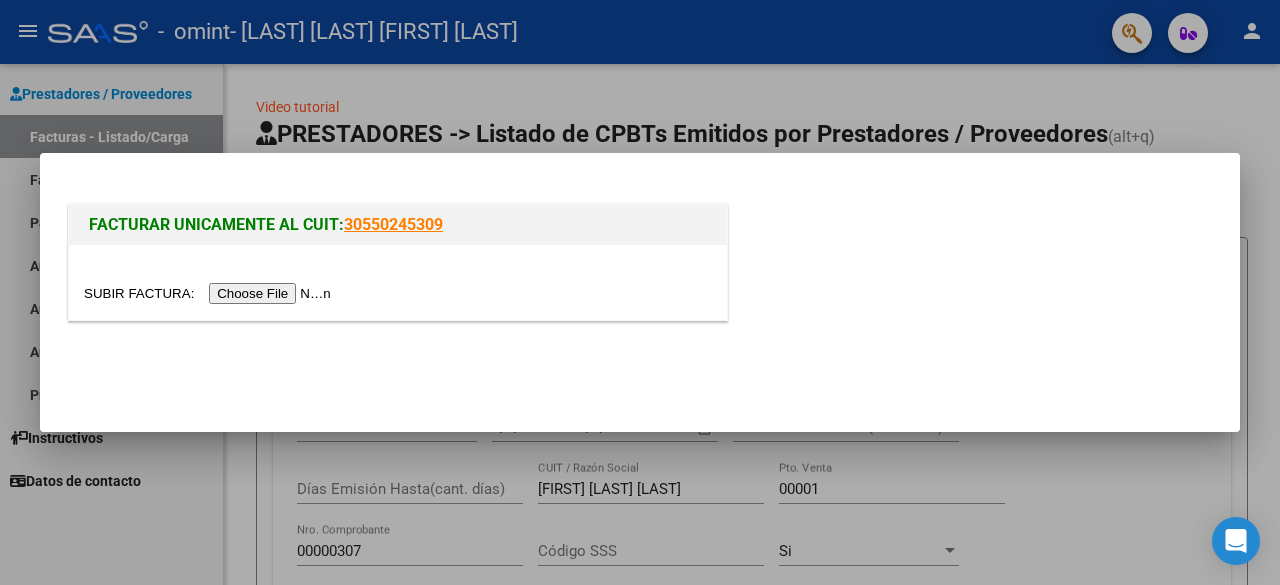 click at bounding box center (210, 293) 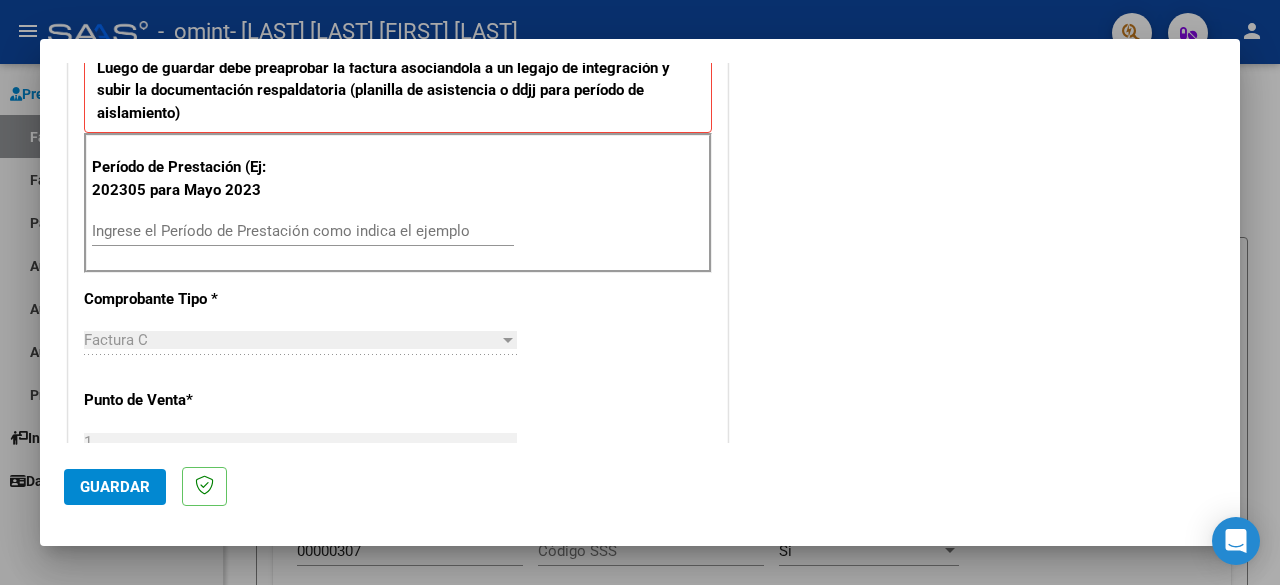 scroll, scrollTop: 541, scrollLeft: 0, axis: vertical 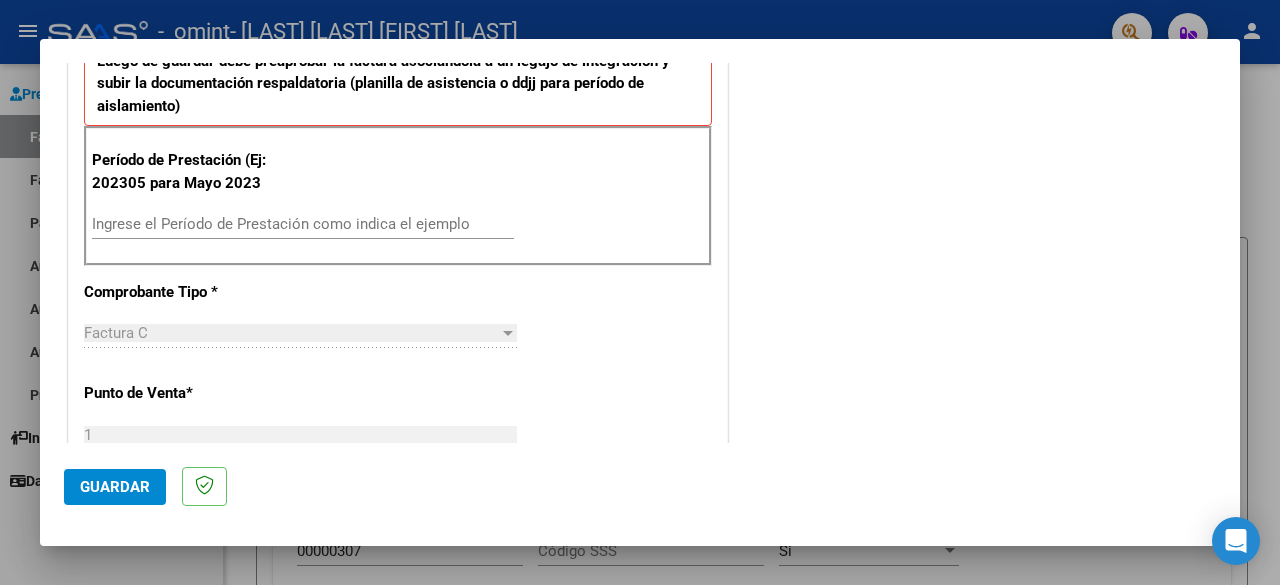 click on "Ingrese el Período de Prestación como indica el ejemplo" at bounding box center (303, 224) 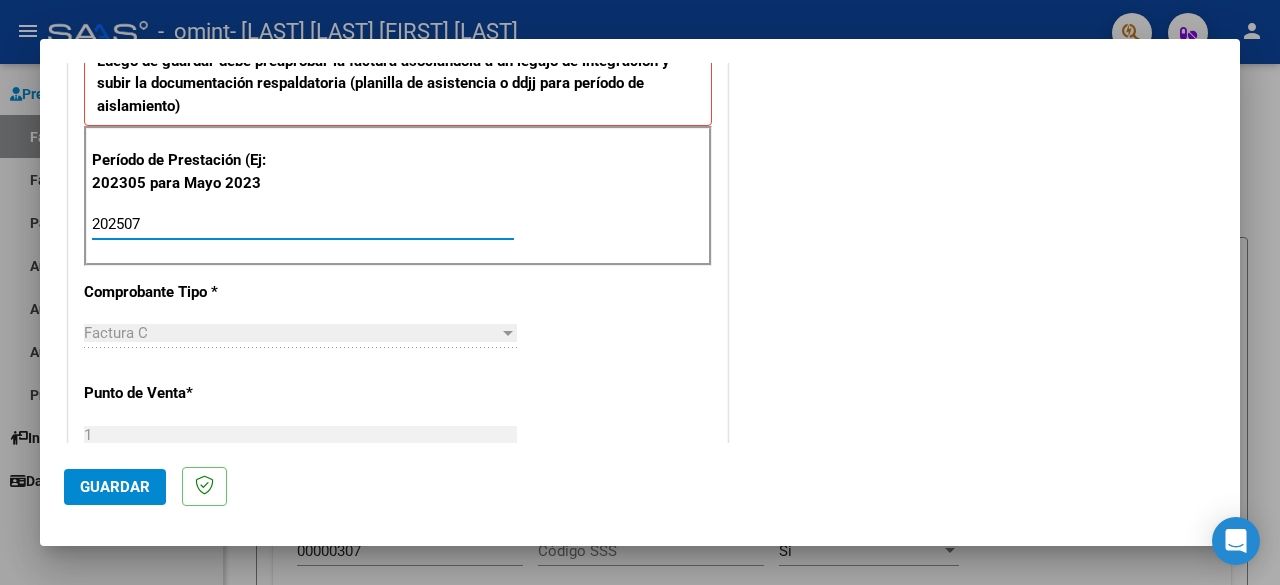 type on "202507" 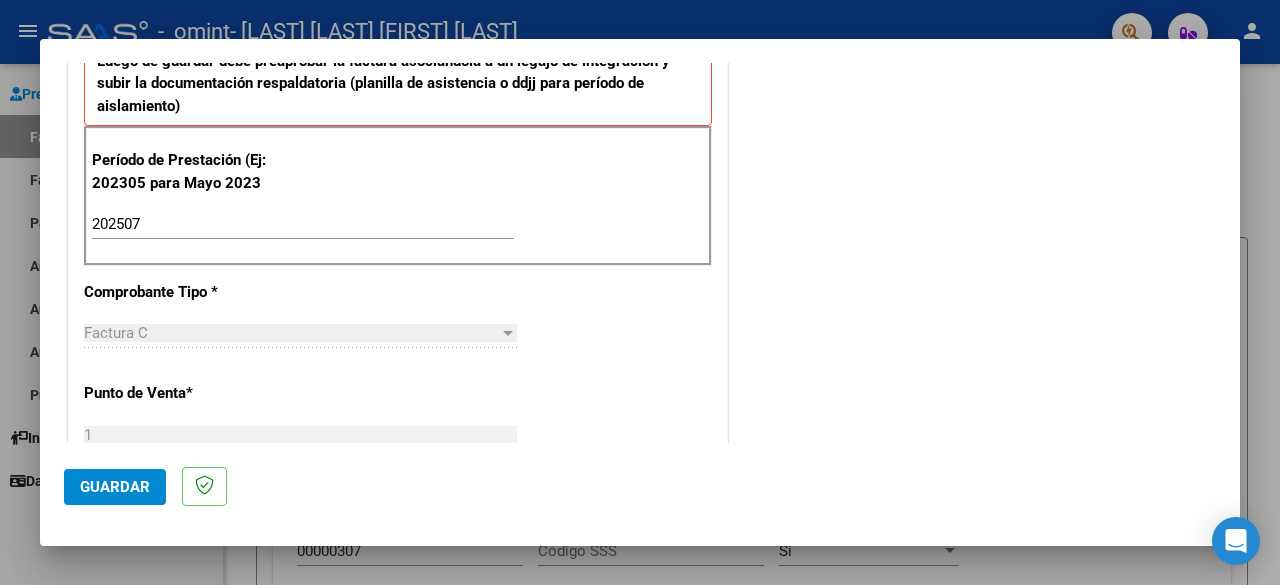 click on "Factura C" at bounding box center [291, 333] 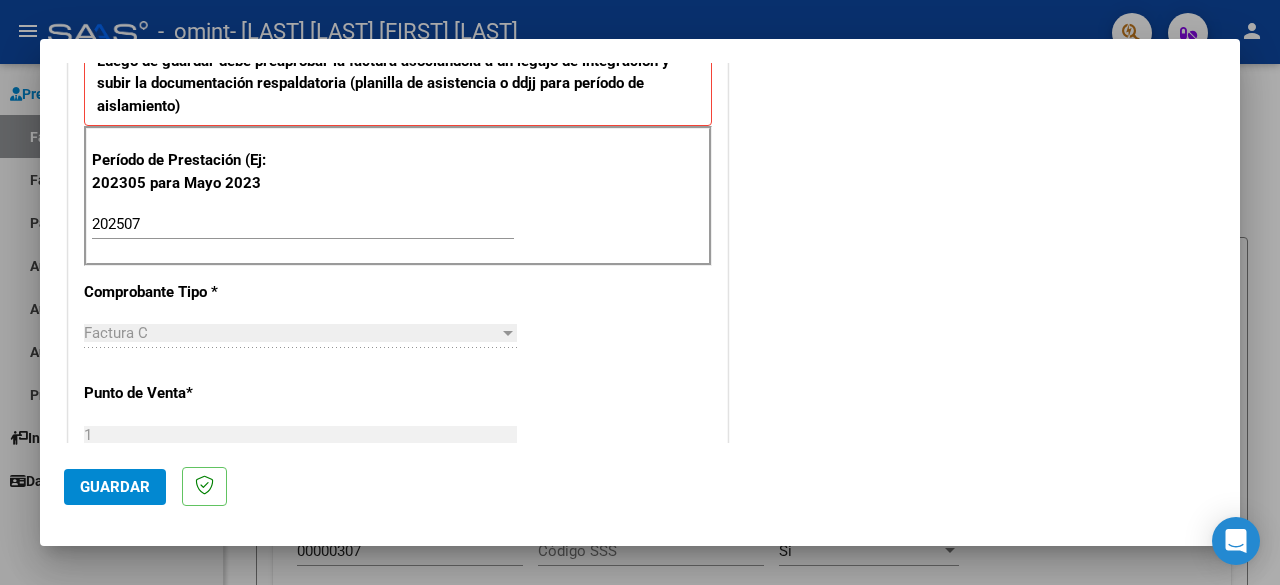 click on "Factura C" at bounding box center (291, 333) 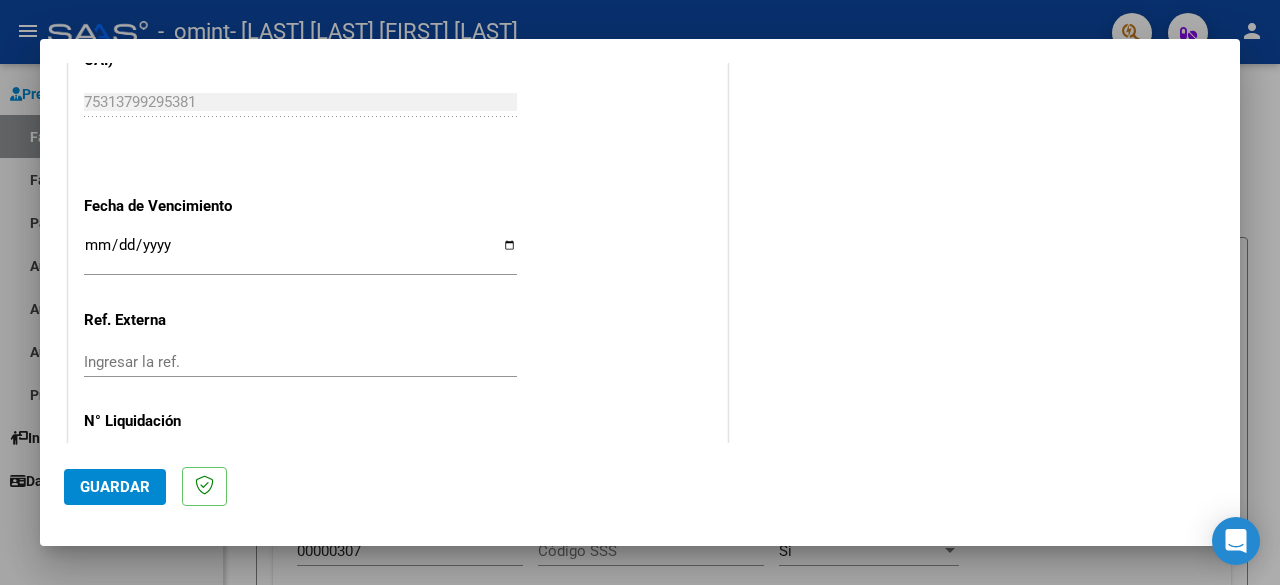 scroll, scrollTop: 1324, scrollLeft: 0, axis: vertical 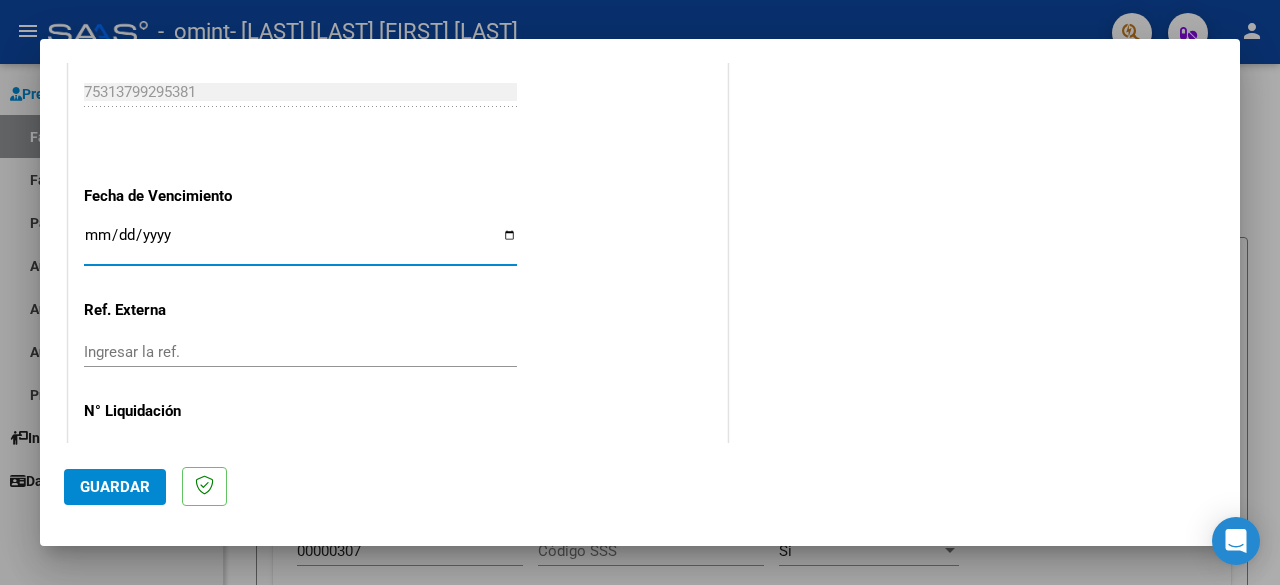 click on "Ingresar la fecha" at bounding box center (300, 243) 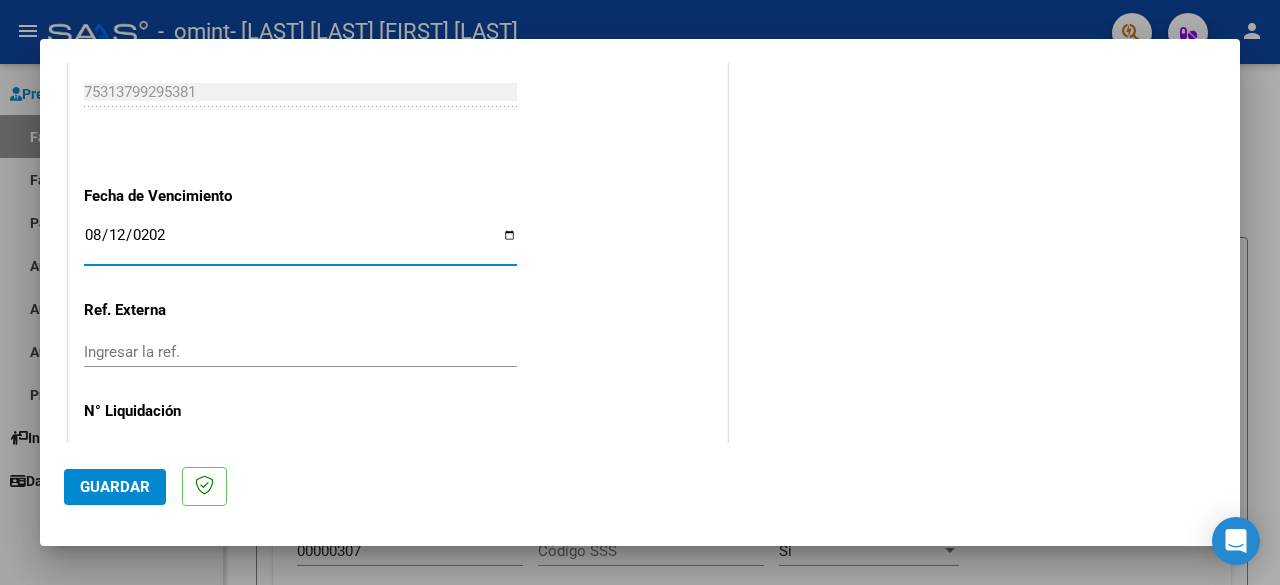 type on "2025-08-12" 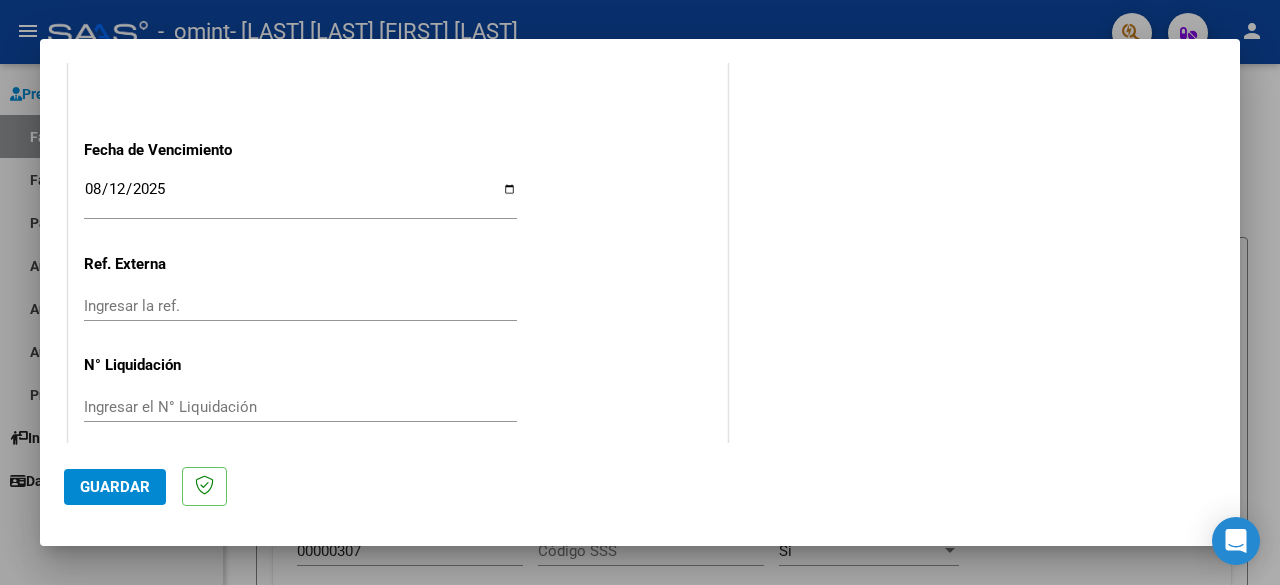 scroll, scrollTop: 1382, scrollLeft: 0, axis: vertical 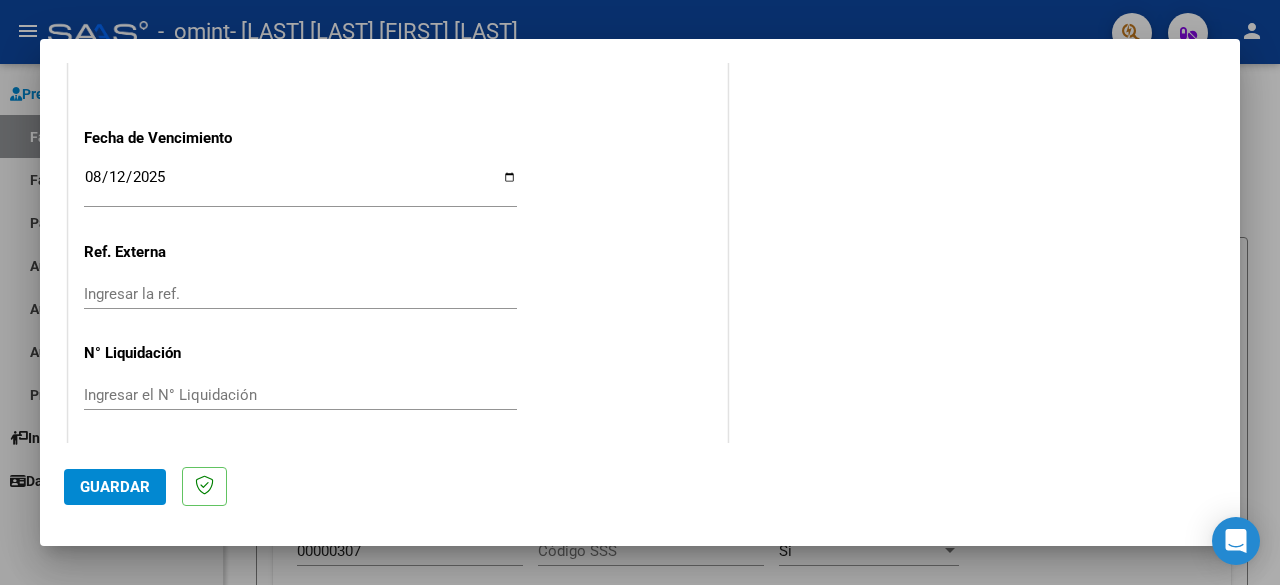 click on "Ingresar la ref." at bounding box center (300, 294) 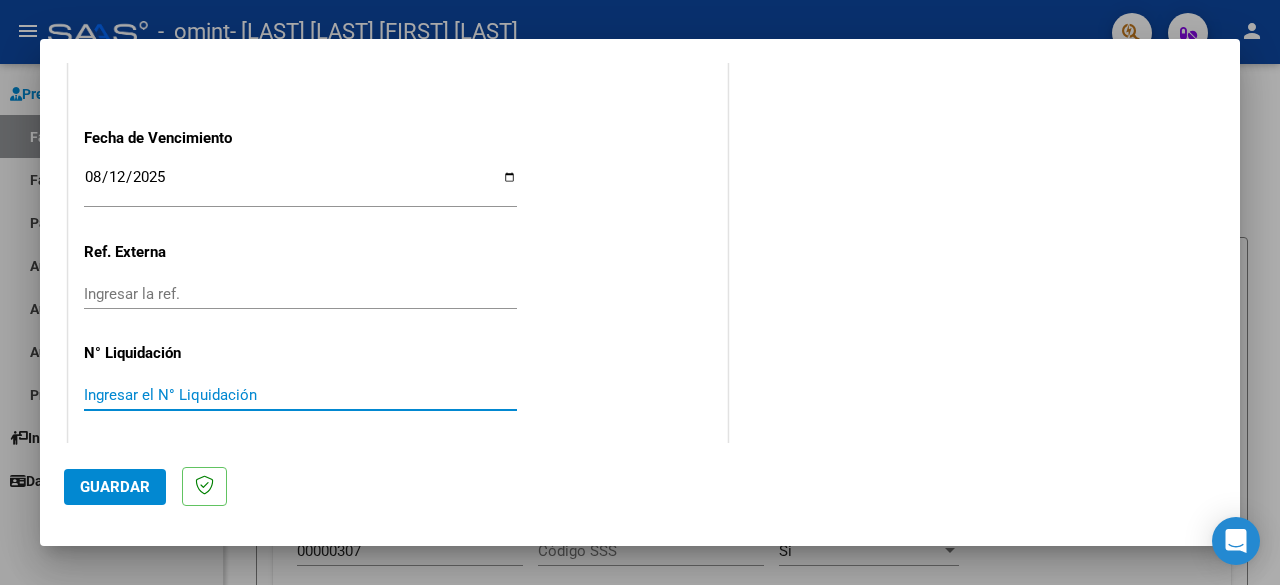 click on "Ingresar el N° Liquidación" at bounding box center [300, 395] 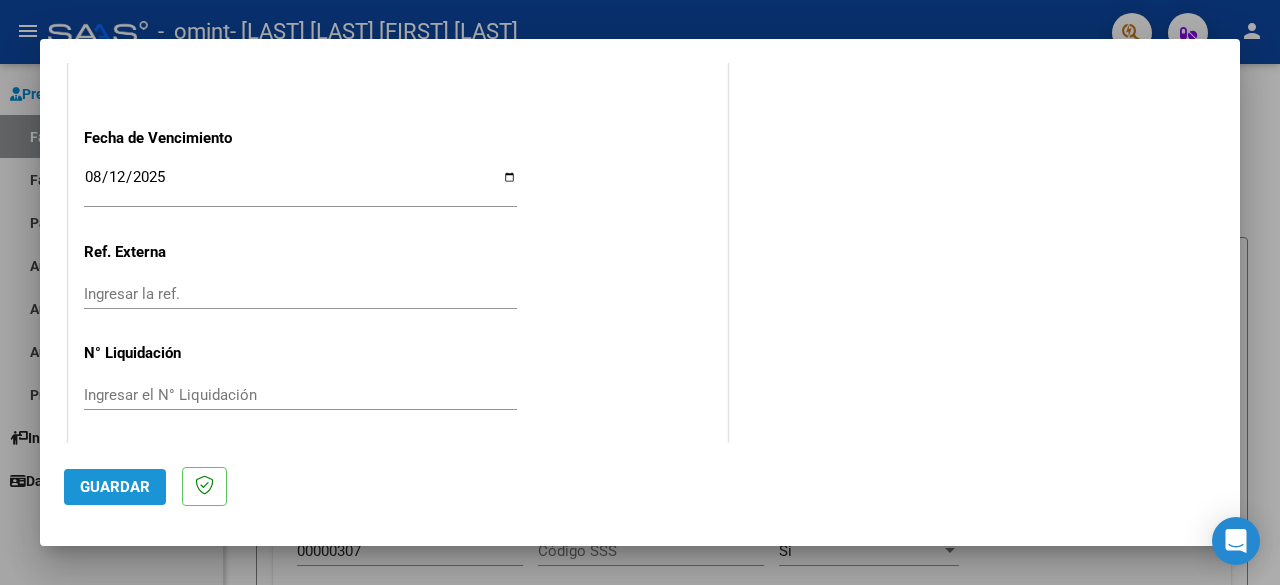 click on "Guardar" 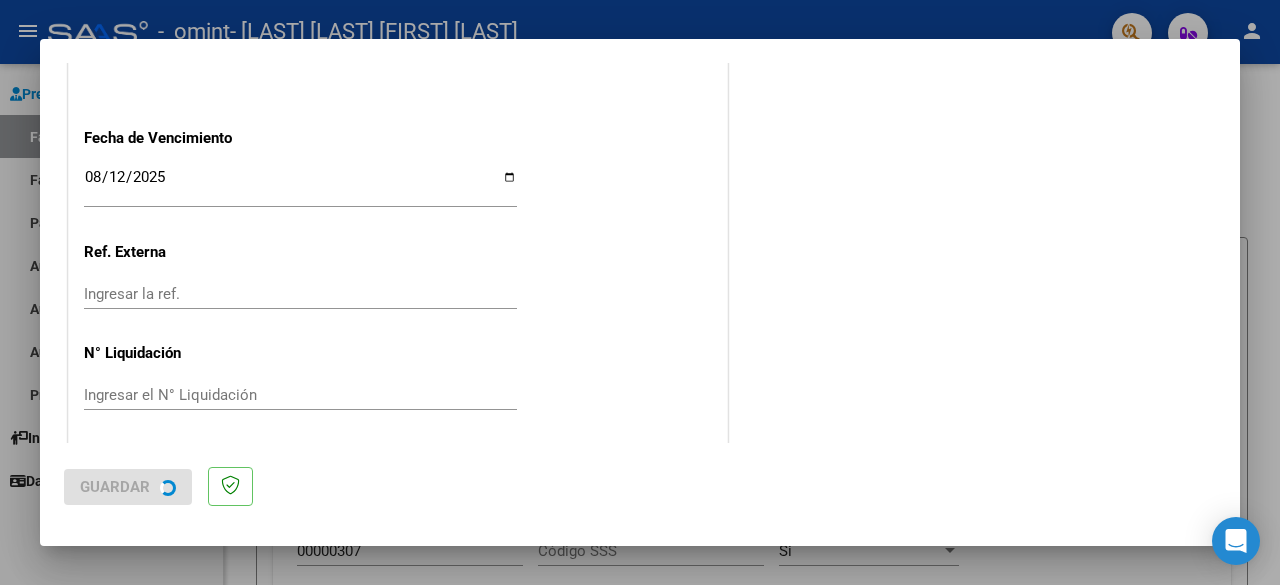 scroll, scrollTop: 0, scrollLeft: 0, axis: both 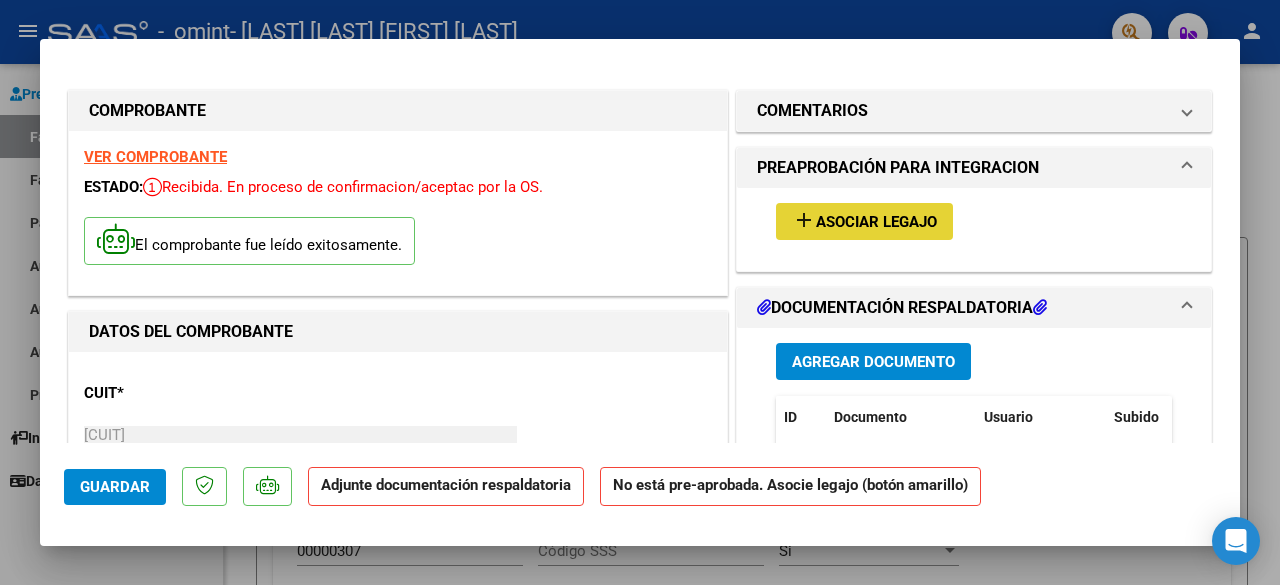 click on "add" at bounding box center [804, 220] 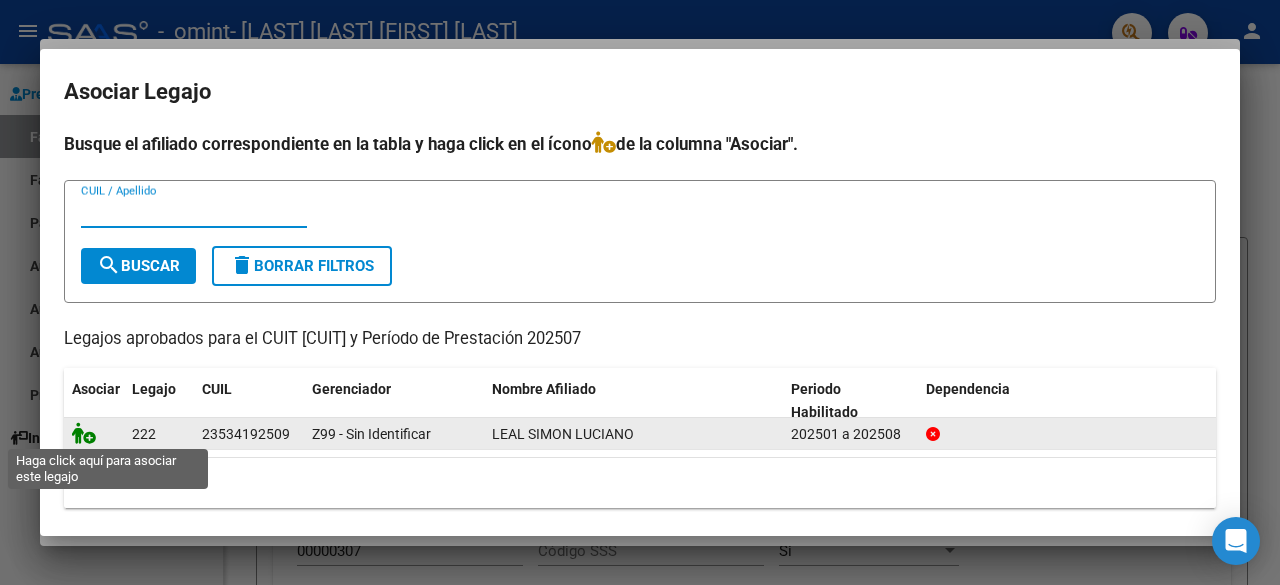 click 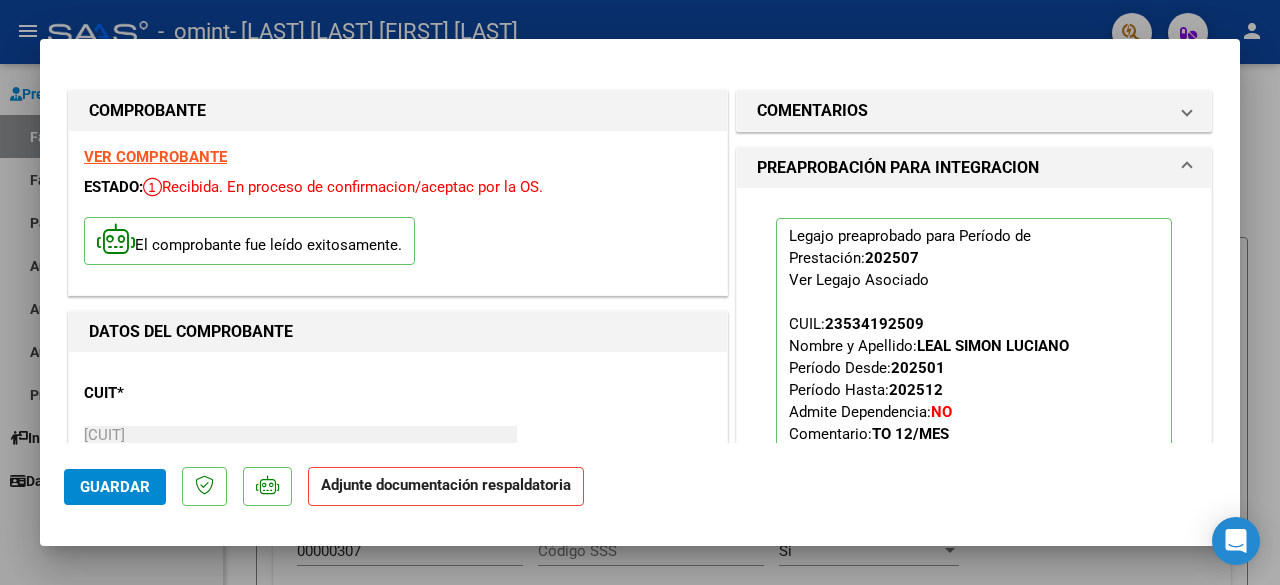 click on "Adjunte documentación respaldatoria" 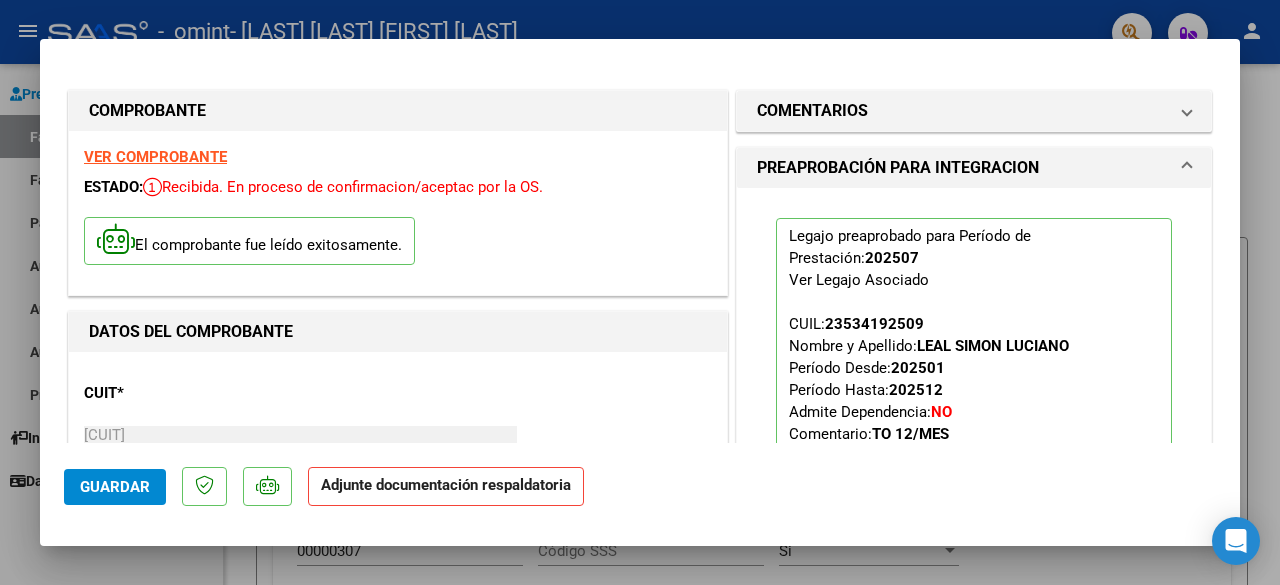 click on "Adjunte documentación respaldatoria" 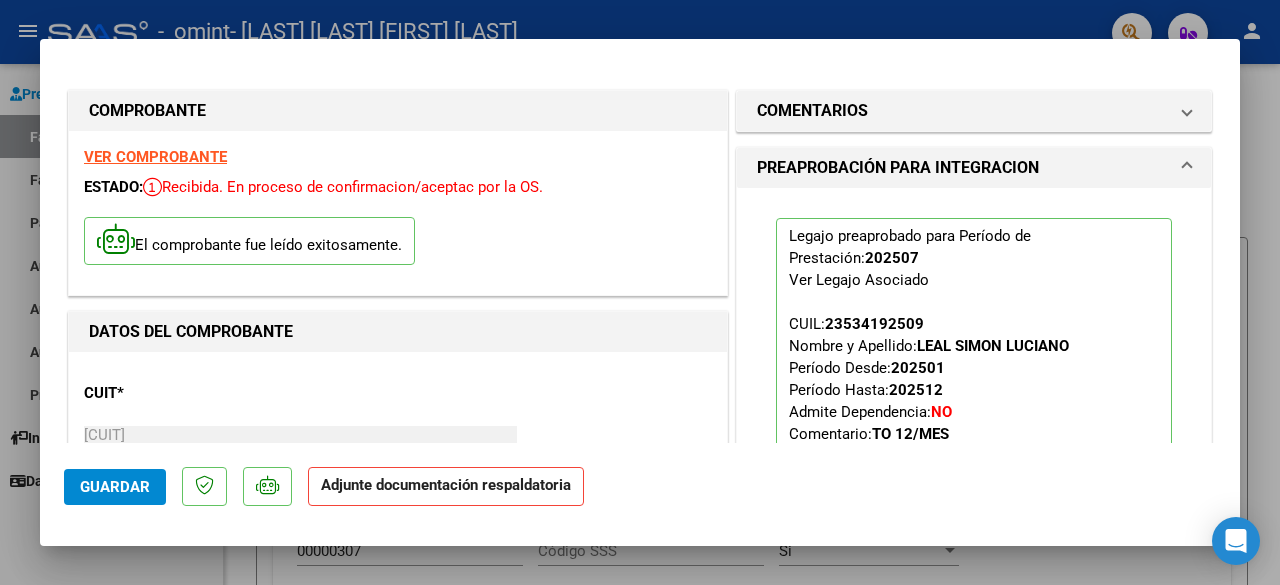 click on "Adjunte documentación respaldatoria" 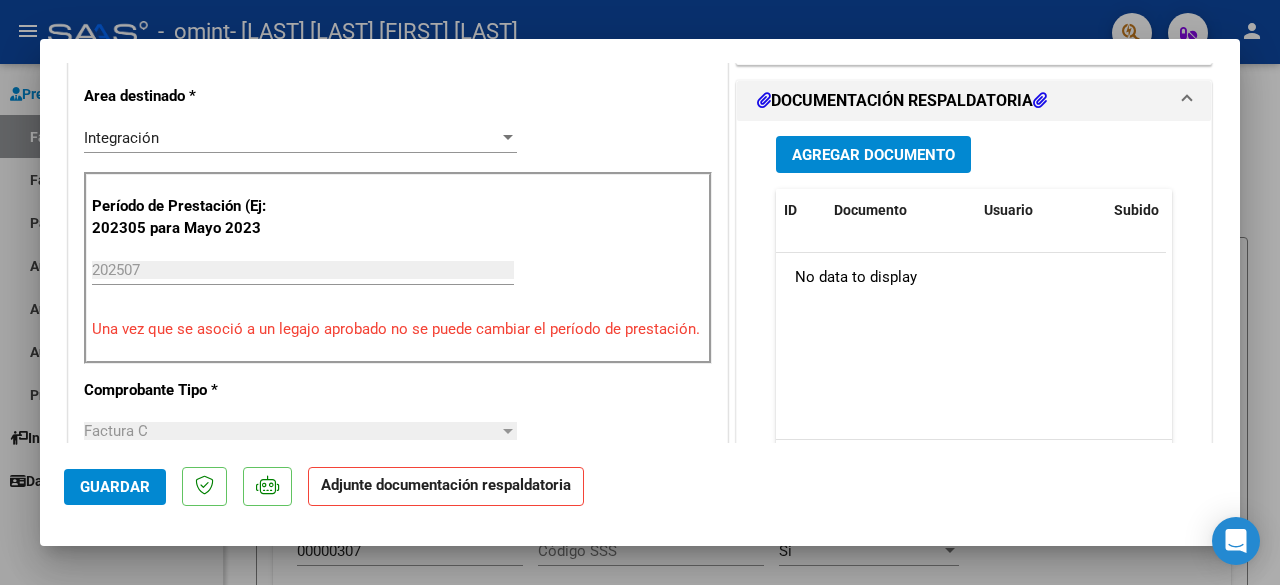 scroll, scrollTop: 492, scrollLeft: 0, axis: vertical 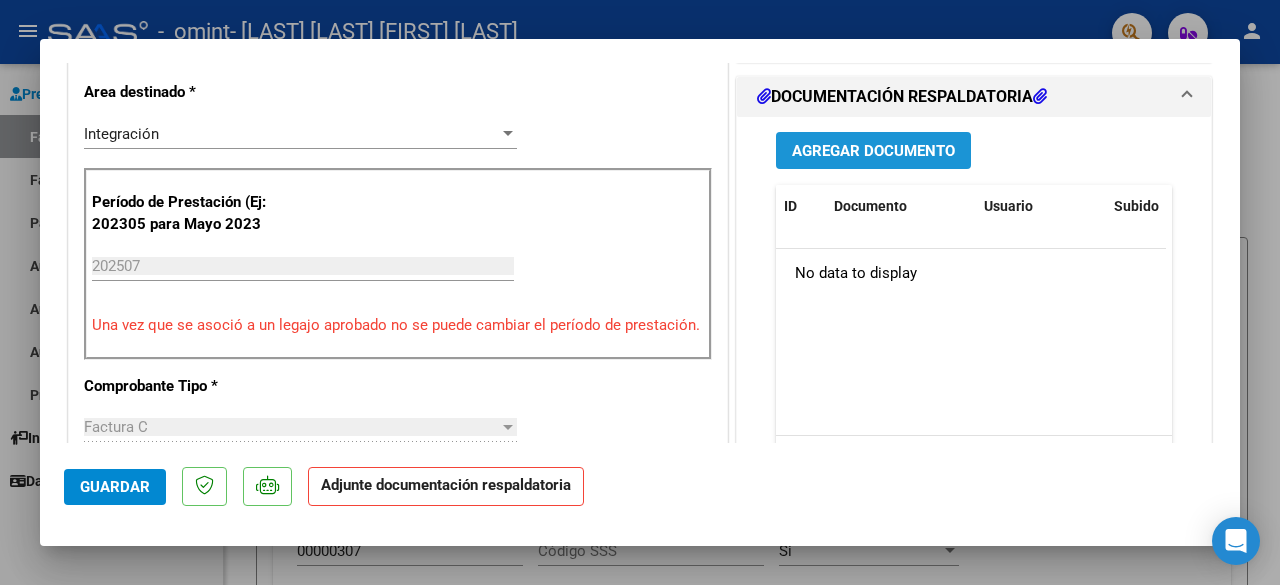 click on "Agregar Documento" at bounding box center [873, 151] 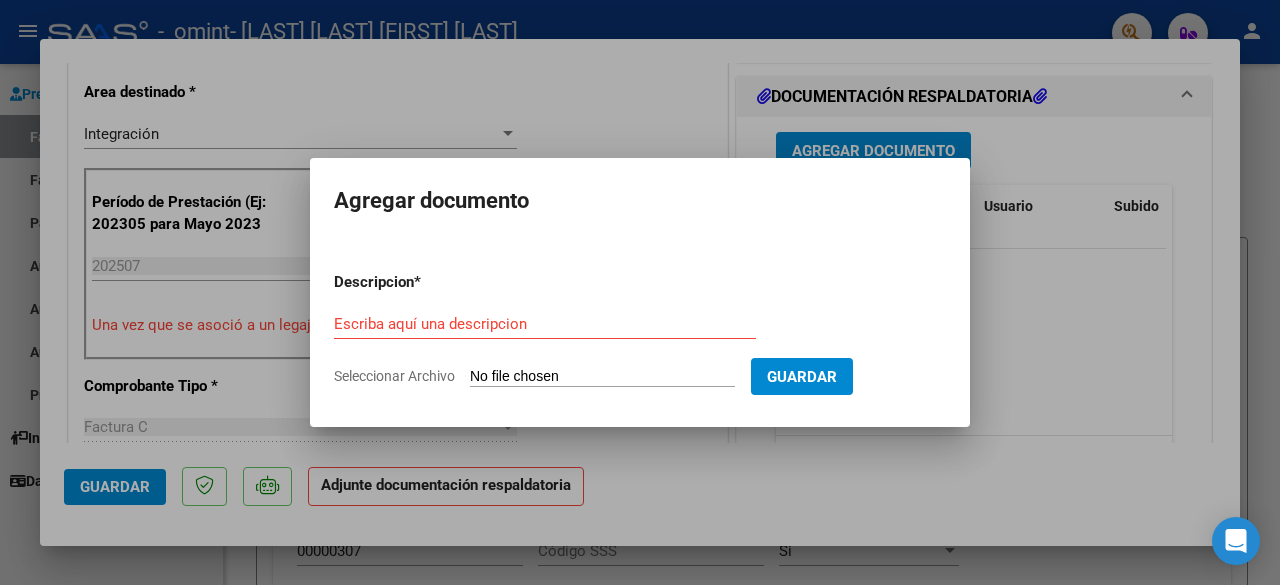 click on "Seleccionar Archivo" at bounding box center (602, 377) 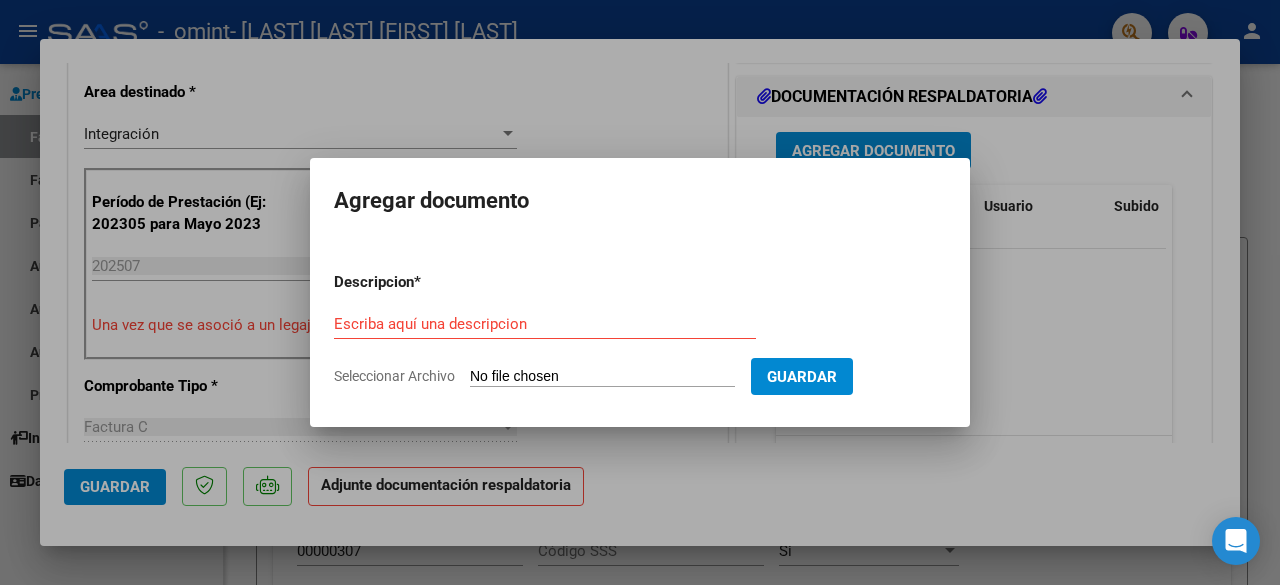 type on "C:\fakepath\[FIRST] [LAST].jpg" 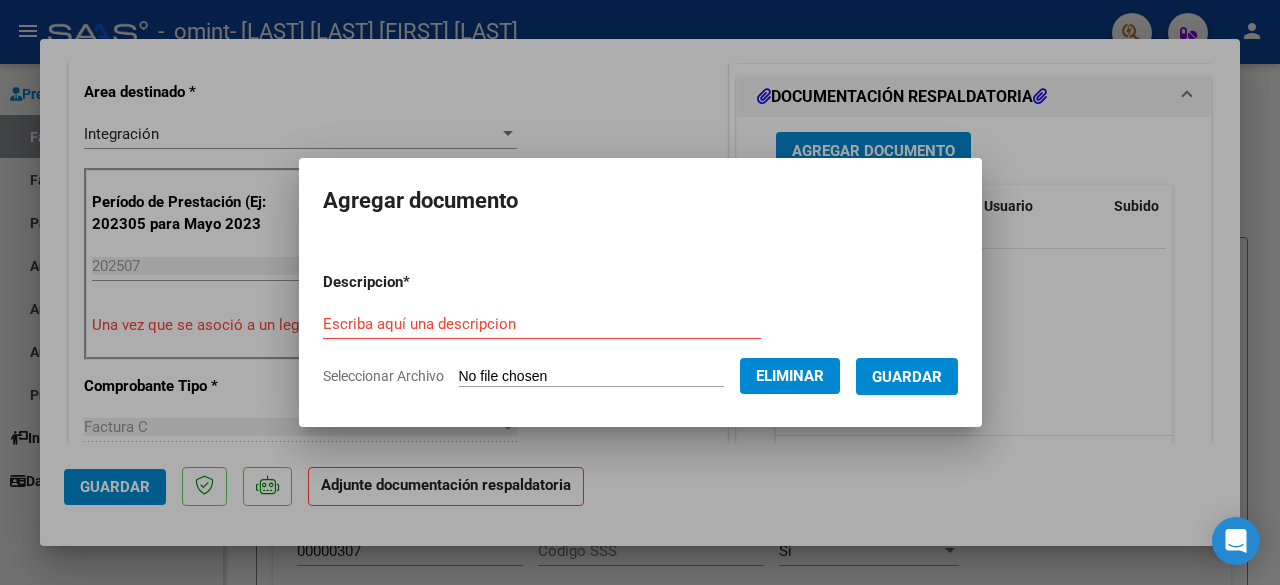 click on "Escriba aquí una descripcion" at bounding box center (542, 324) 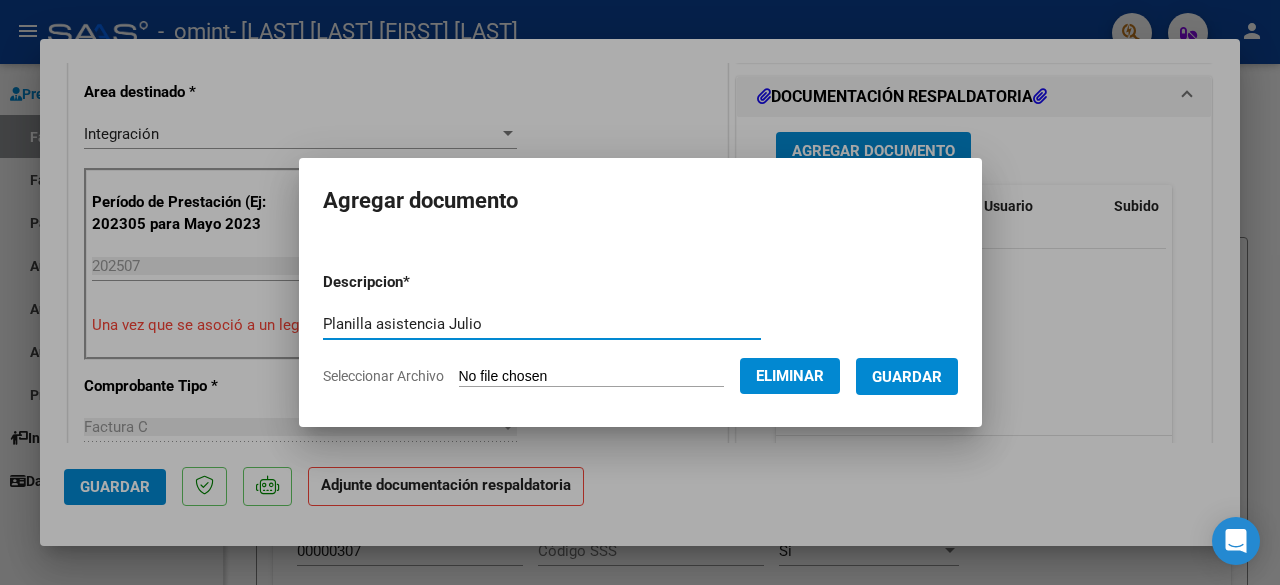 type on "Planilla asistencia Julio" 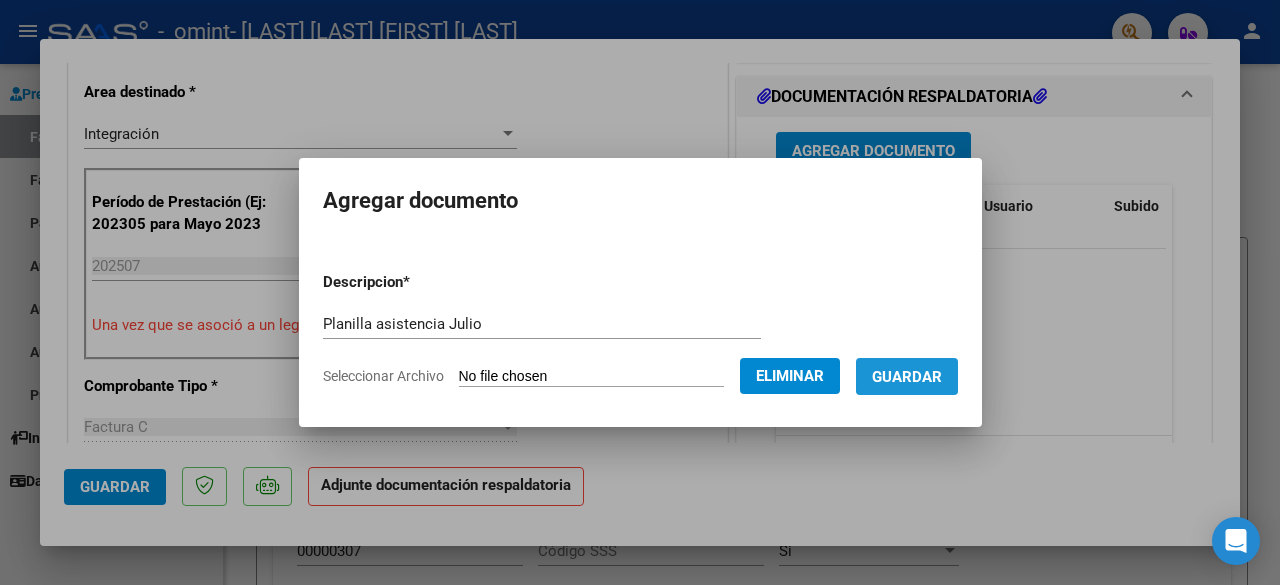 click on "Guardar" at bounding box center [907, 377] 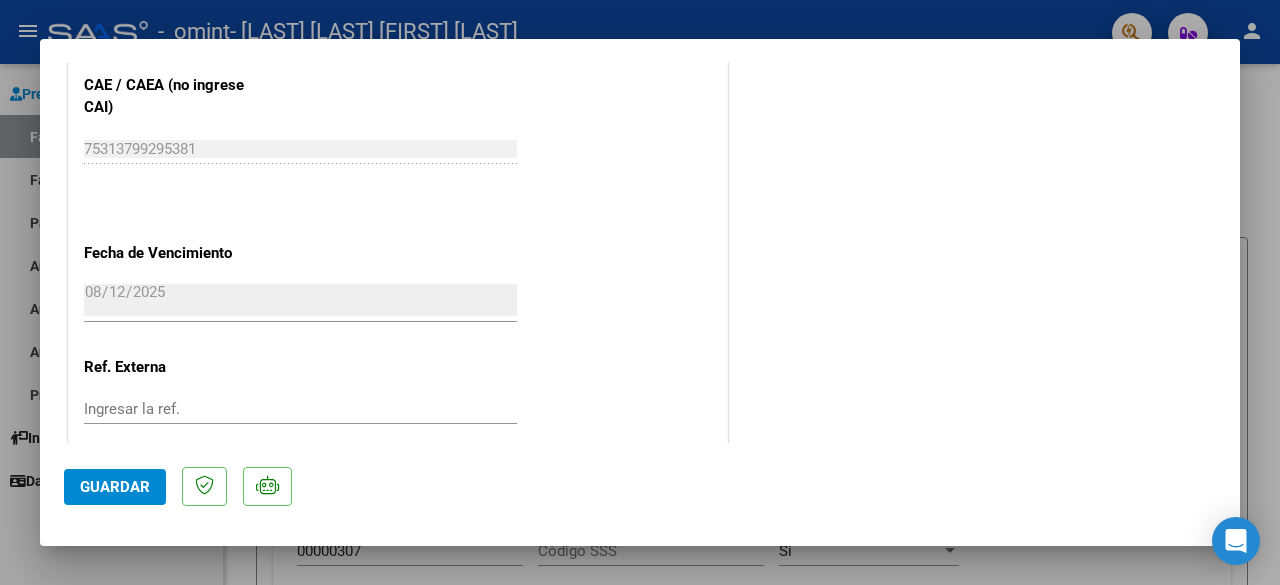 scroll, scrollTop: 1428, scrollLeft: 0, axis: vertical 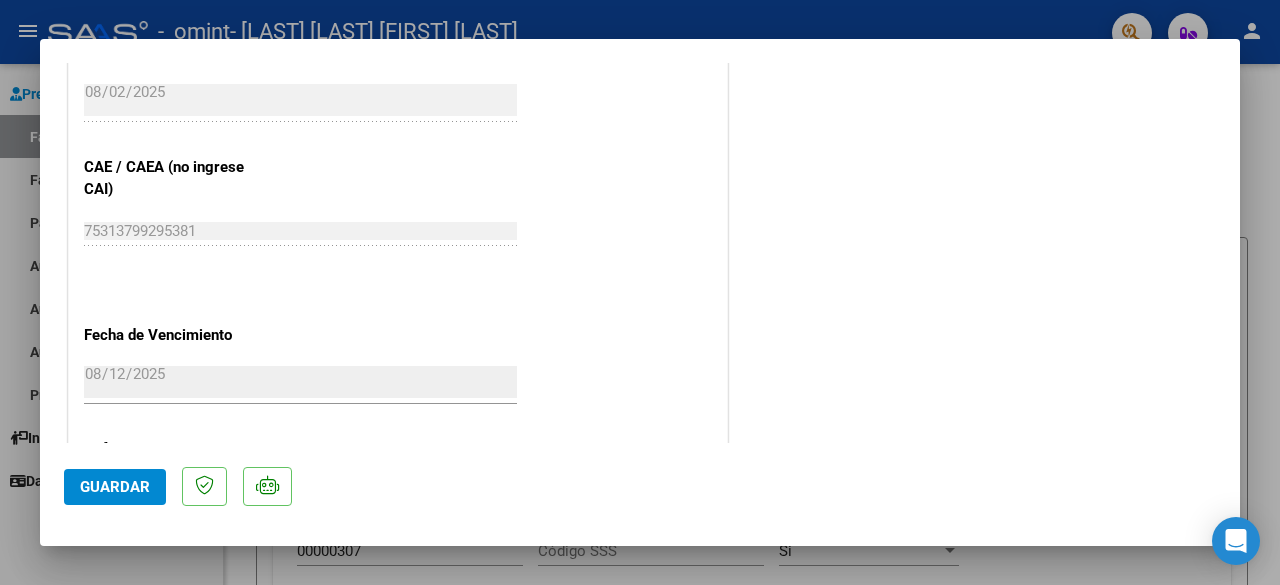 click on "Guardar" 